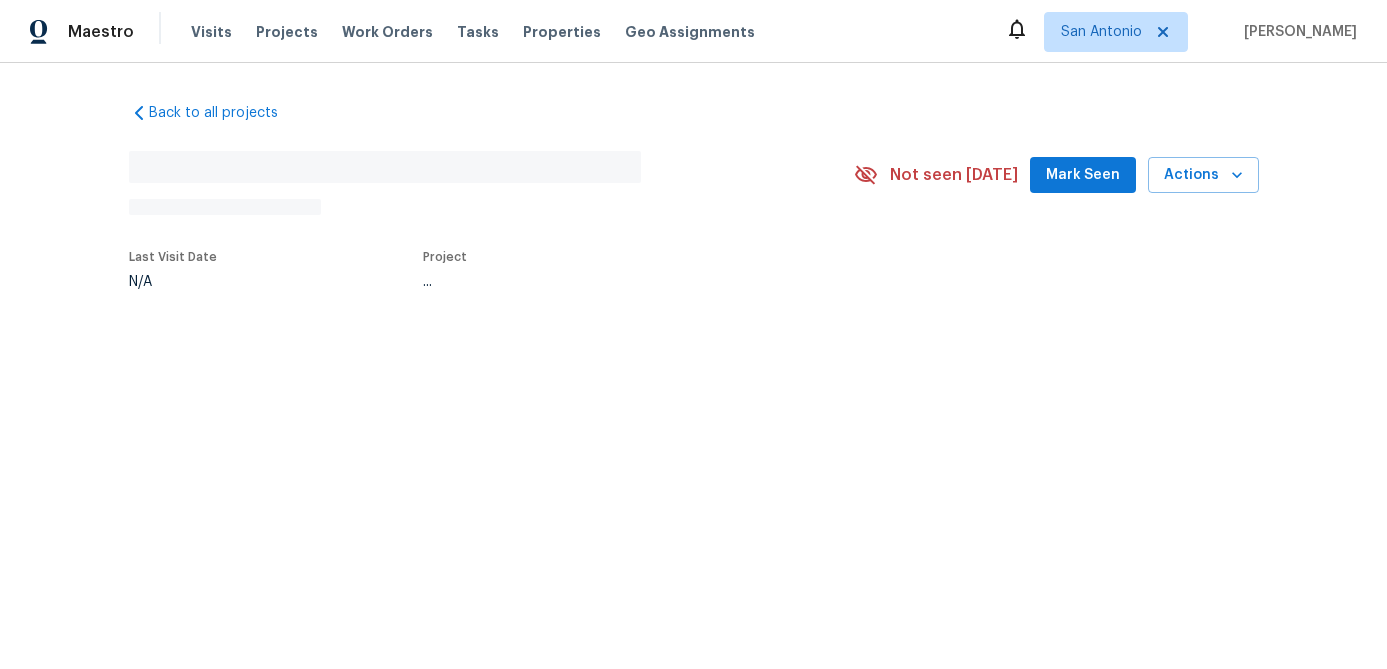 scroll, scrollTop: 0, scrollLeft: 0, axis: both 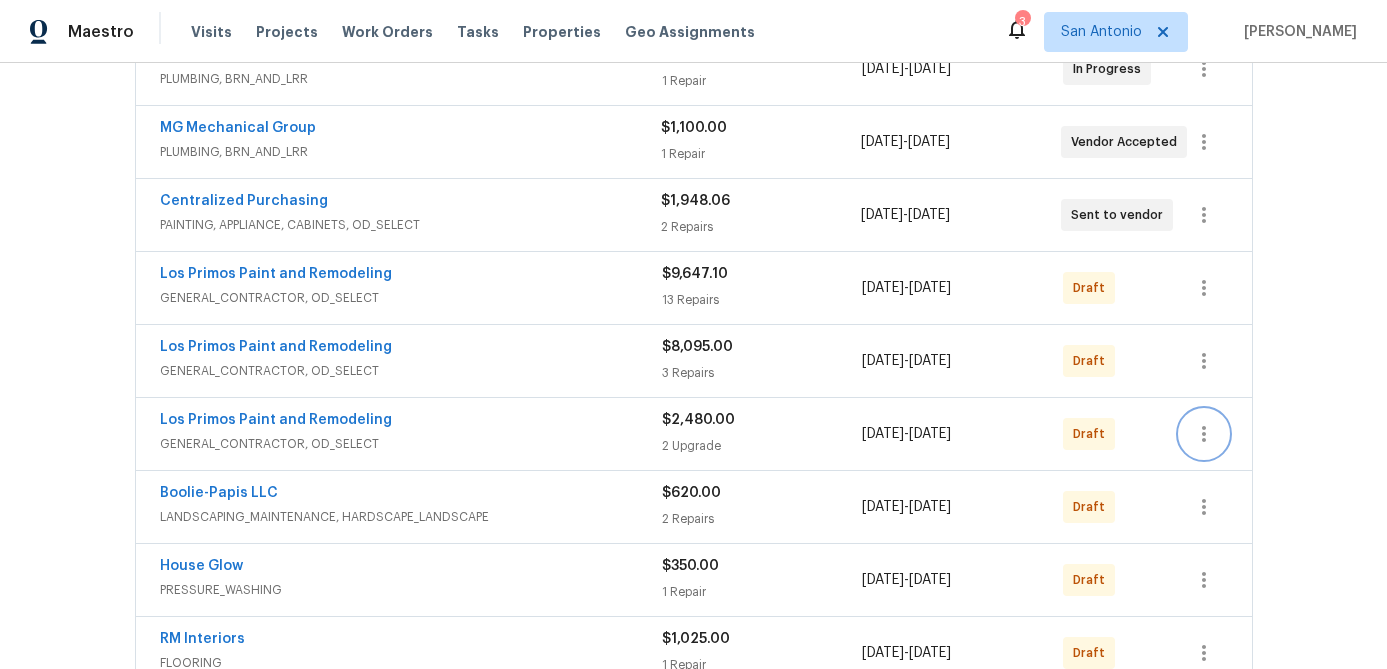 click 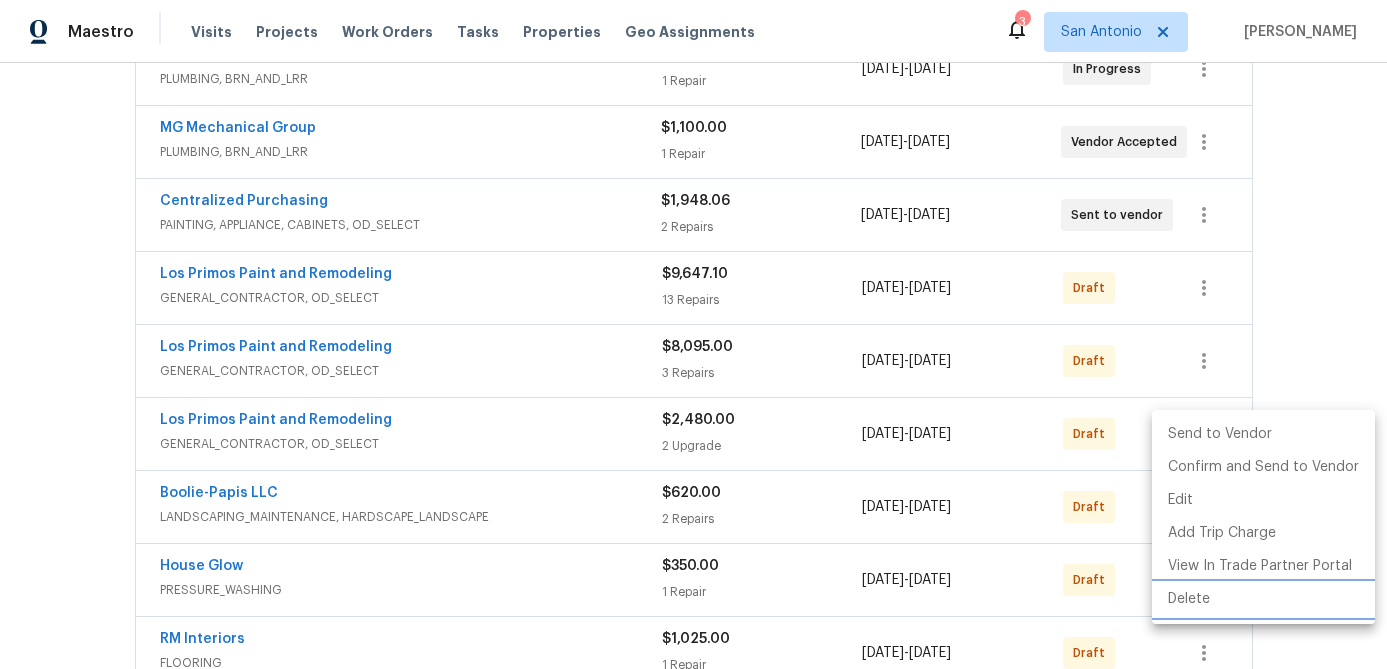 click on "Delete" at bounding box center [1263, 599] 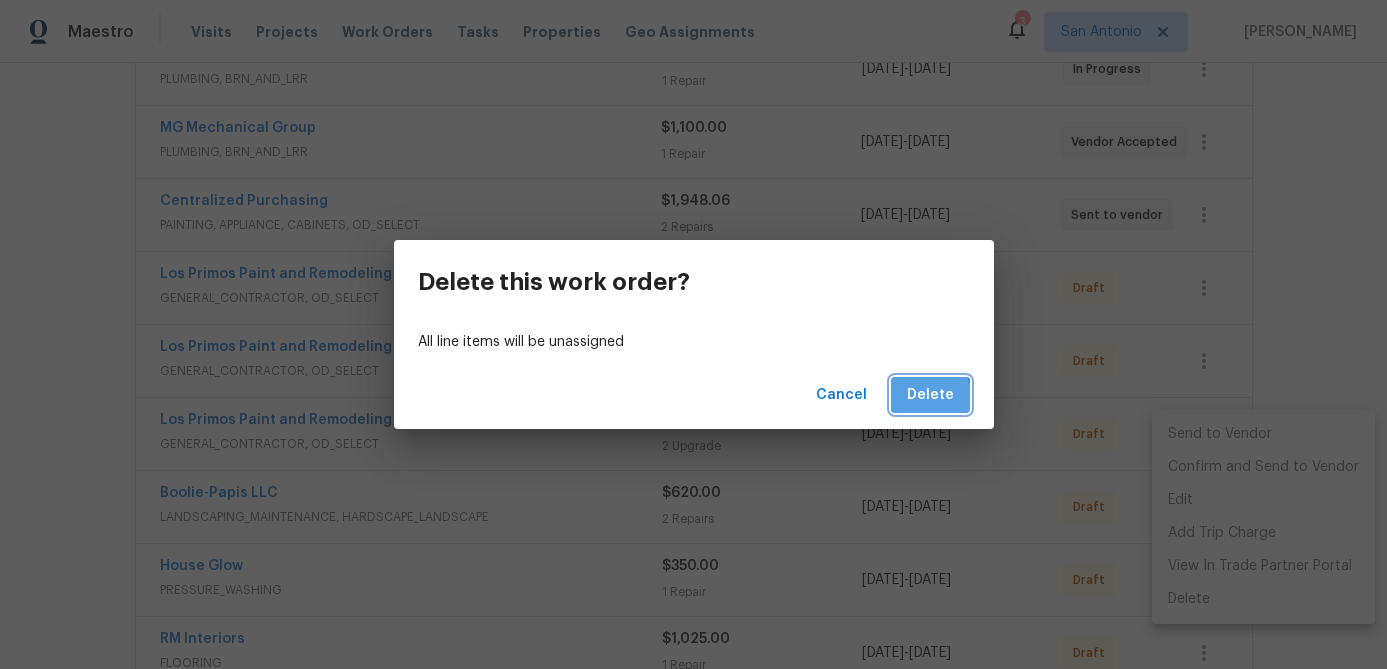 click on "Delete" at bounding box center (930, 395) 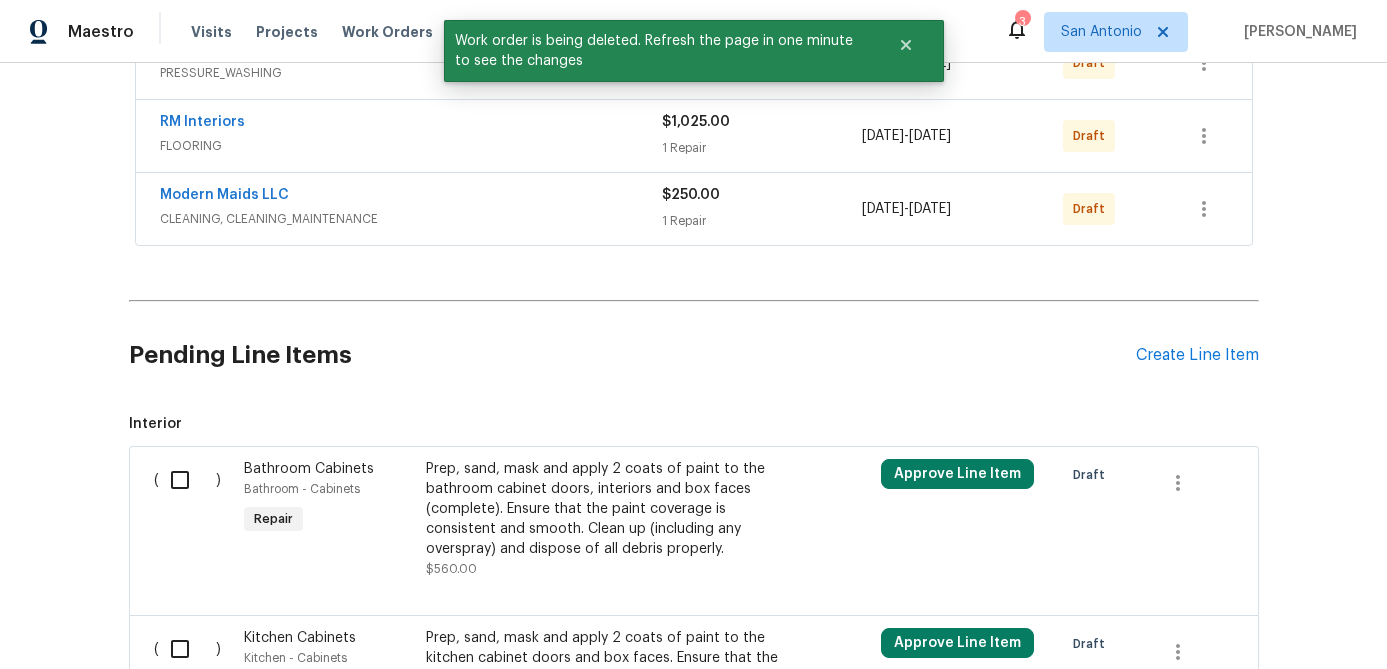 scroll, scrollTop: 1184, scrollLeft: 0, axis: vertical 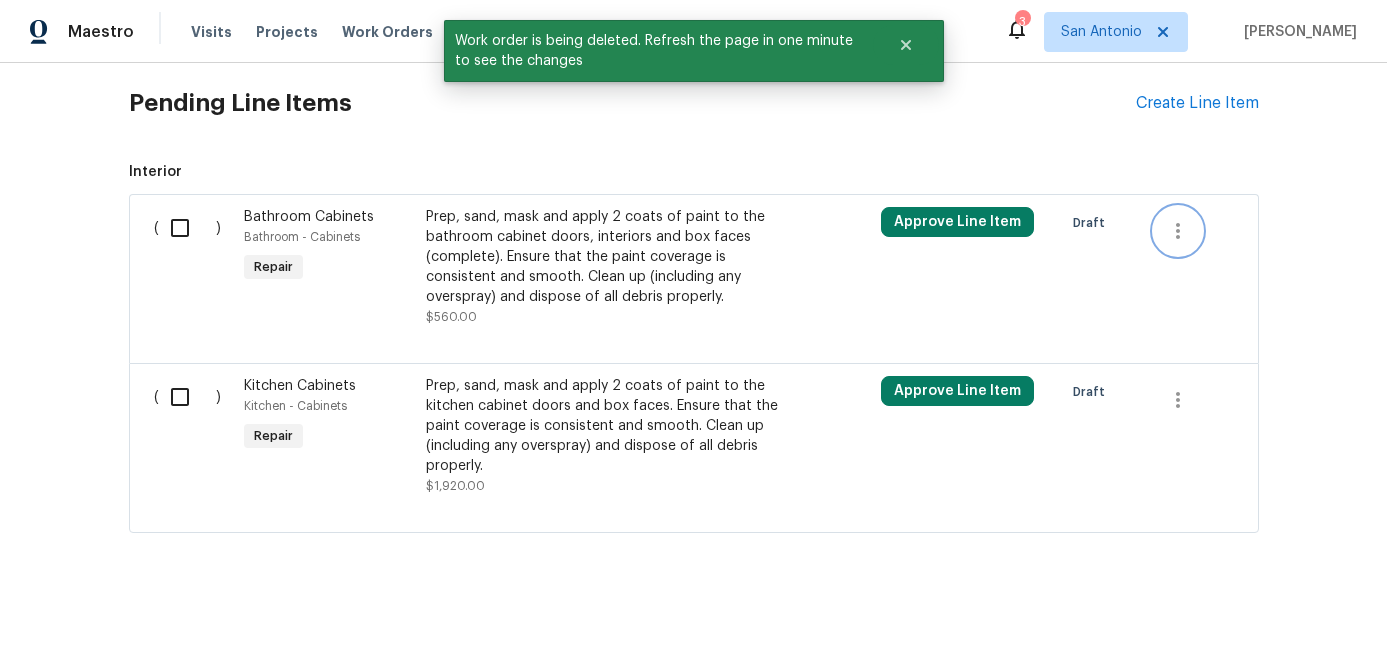 click 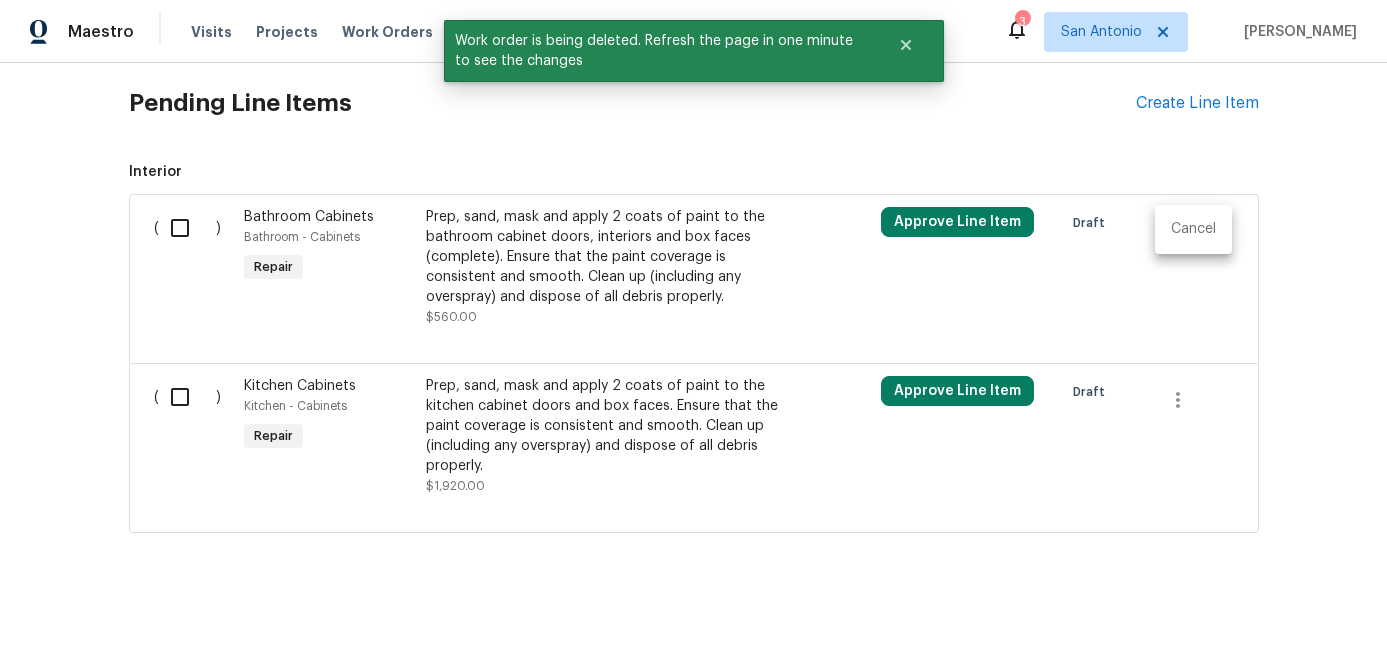 click on "Cancel" at bounding box center (1193, 229) 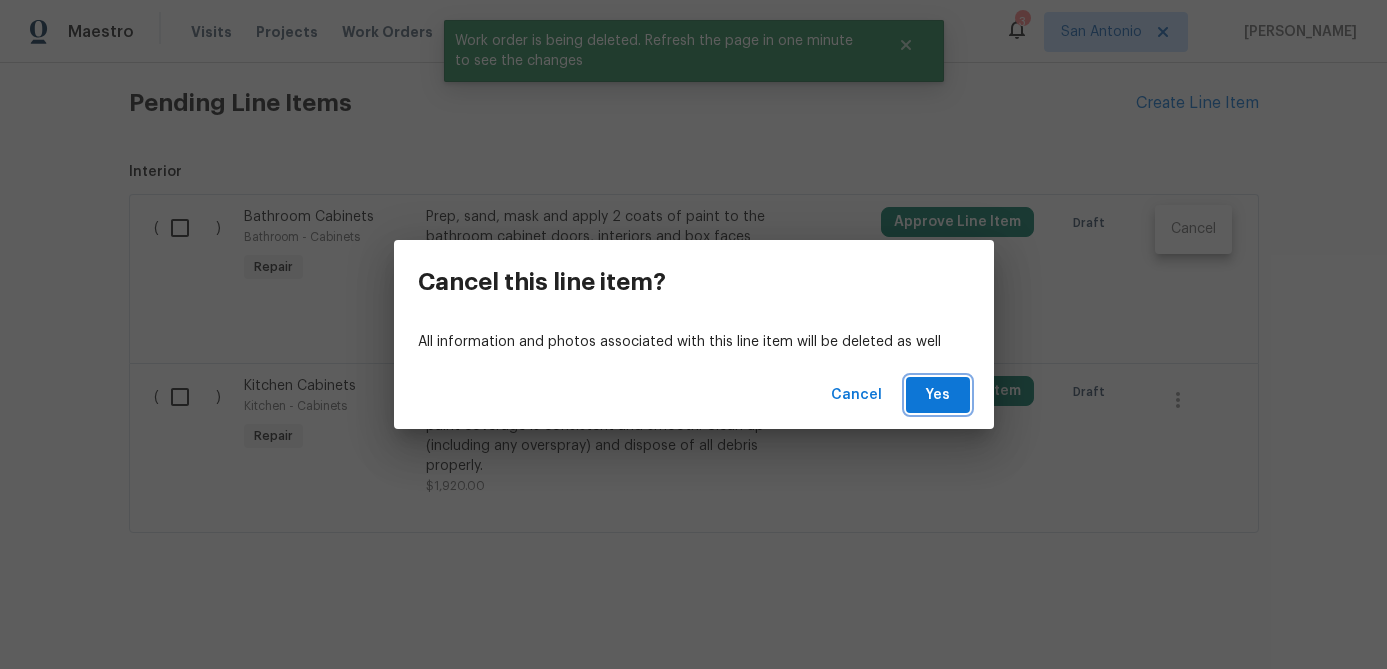 click on "Yes" at bounding box center [938, 395] 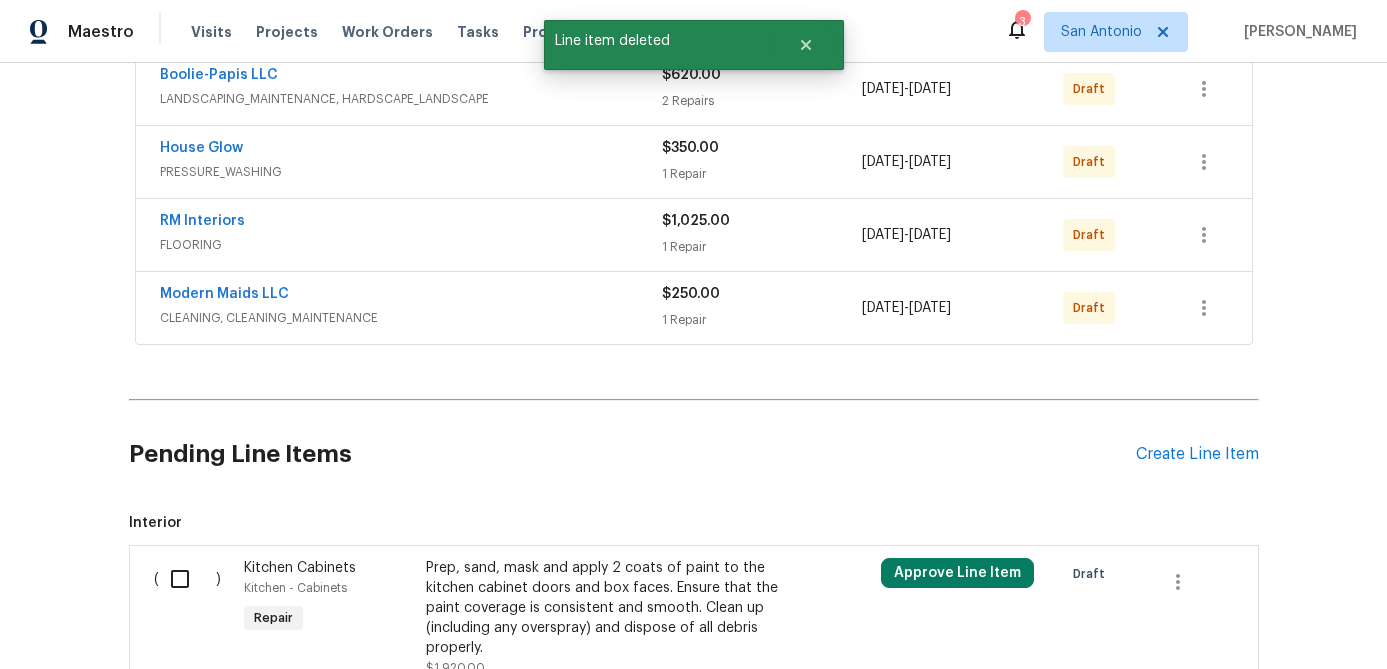 scroll, scrollTop: 1014, scrollLeft: 0, axis: vertical 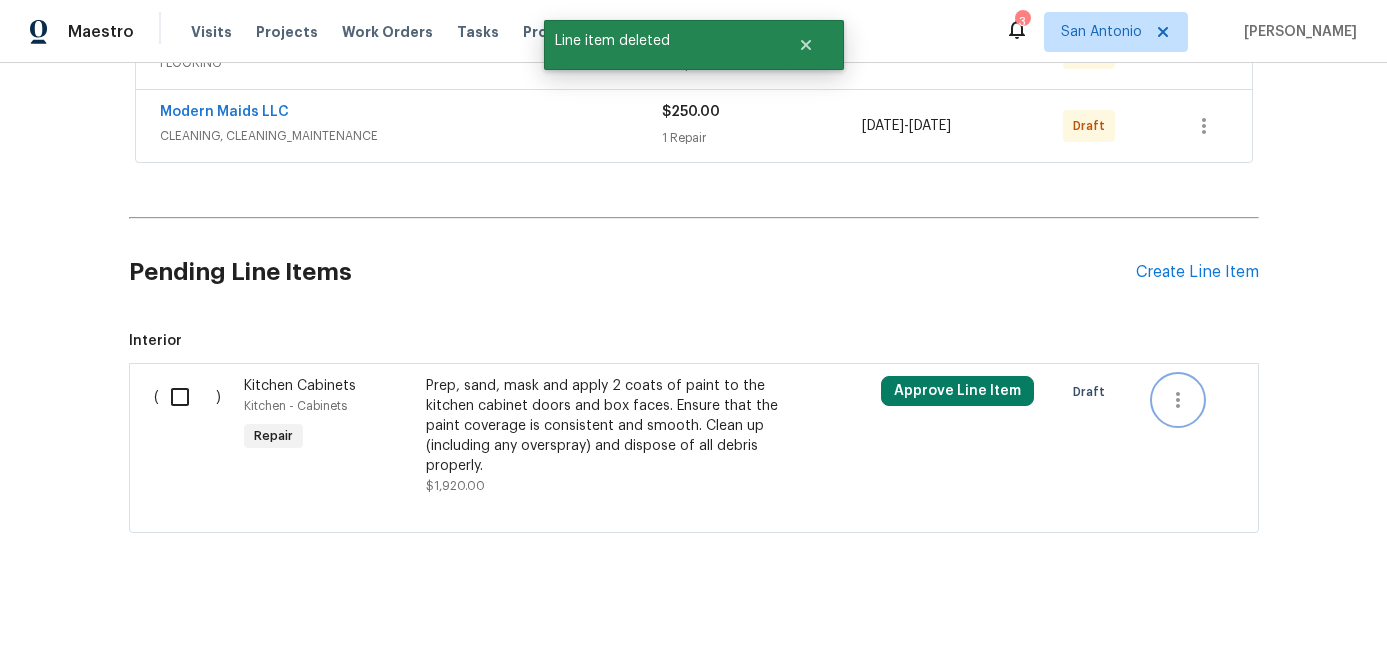 click 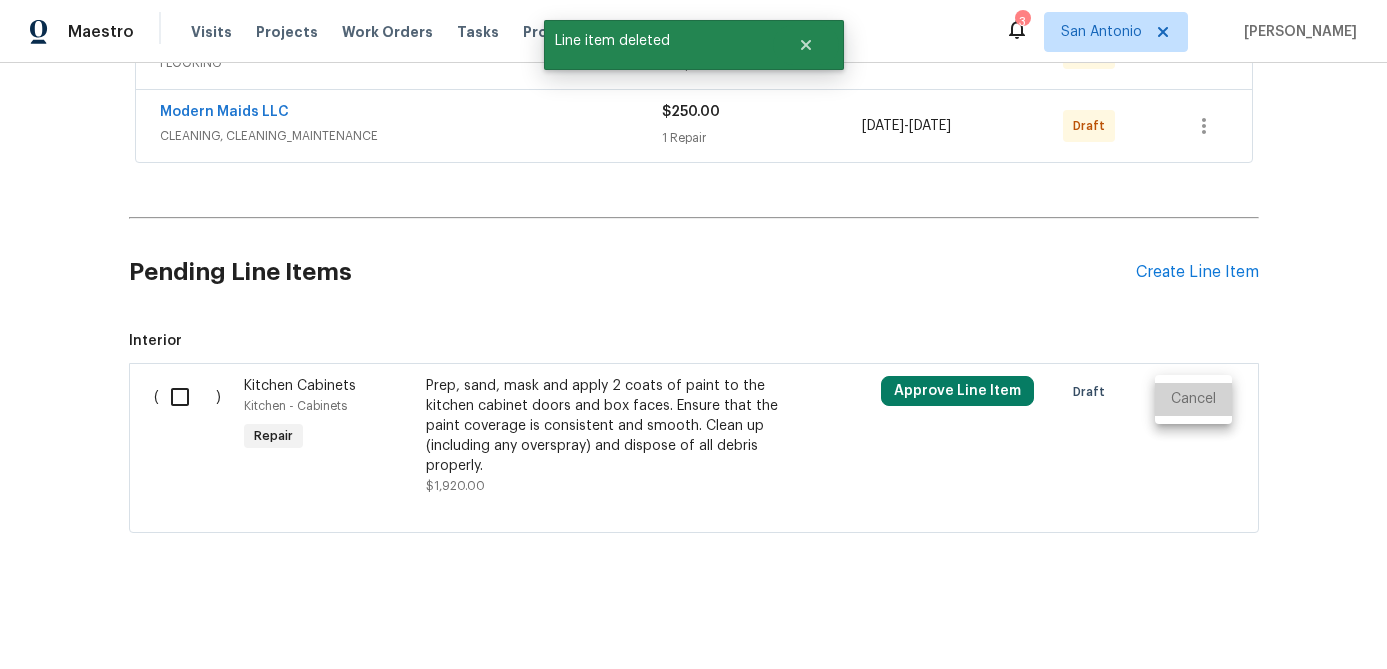 click on "Cancel" at bounding box center [1193, 399] 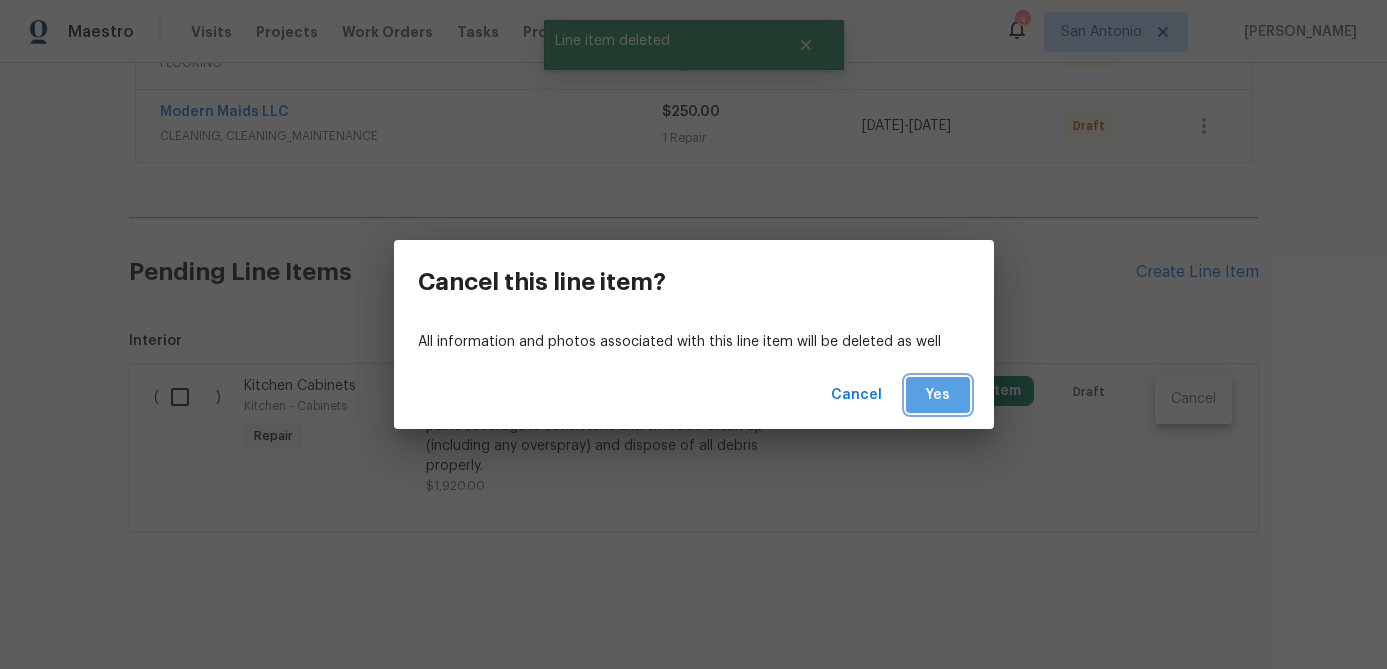 click on "Yes" at bounding box center (938, 395) 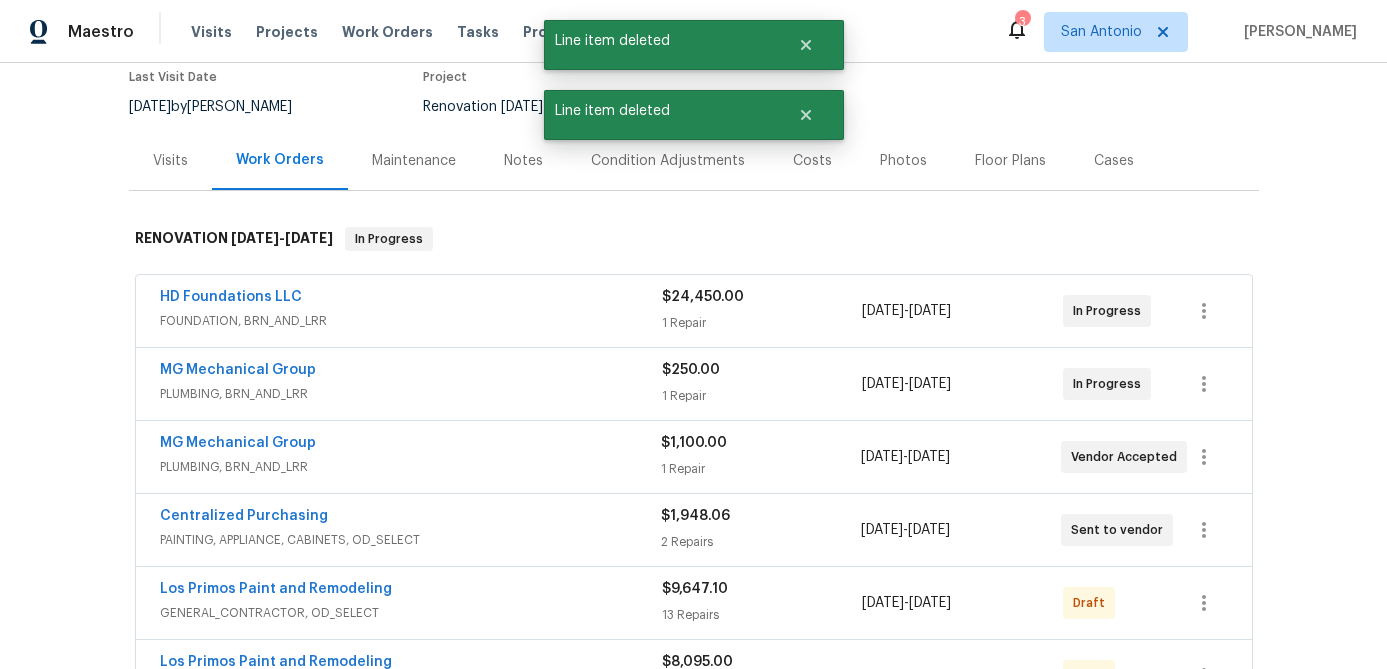 scroll, scrollTop: 0, scrollLeft: 0, axis: both 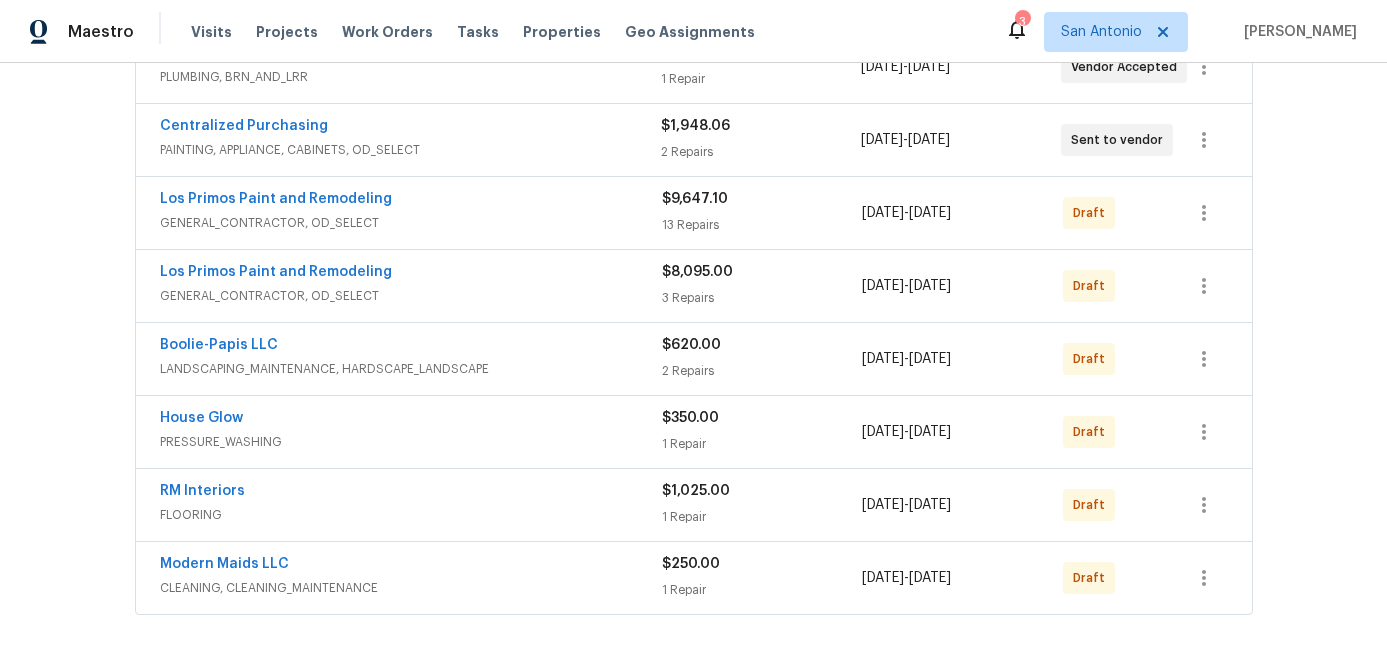 click on "Los Primos Paint and Remodeling" at bounding box center (411, 201) 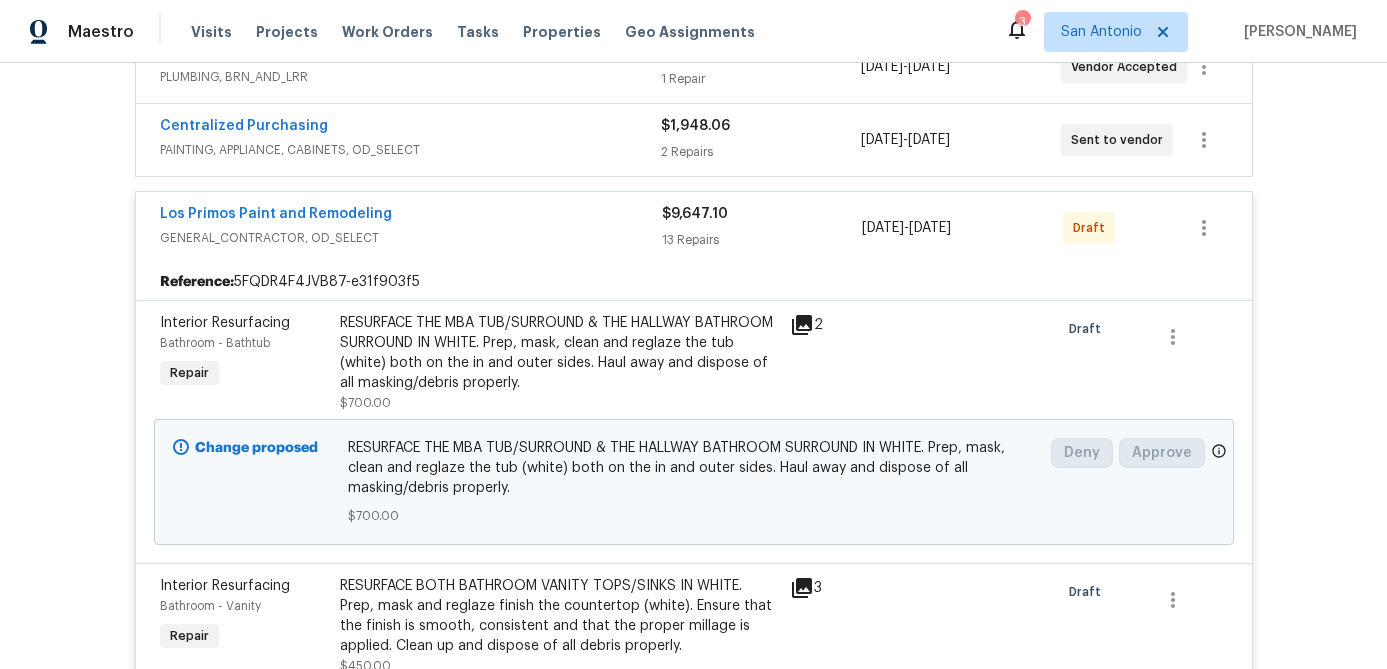 click on "Los Primos Paint and Remodeling" at bounding box center (411, 216) 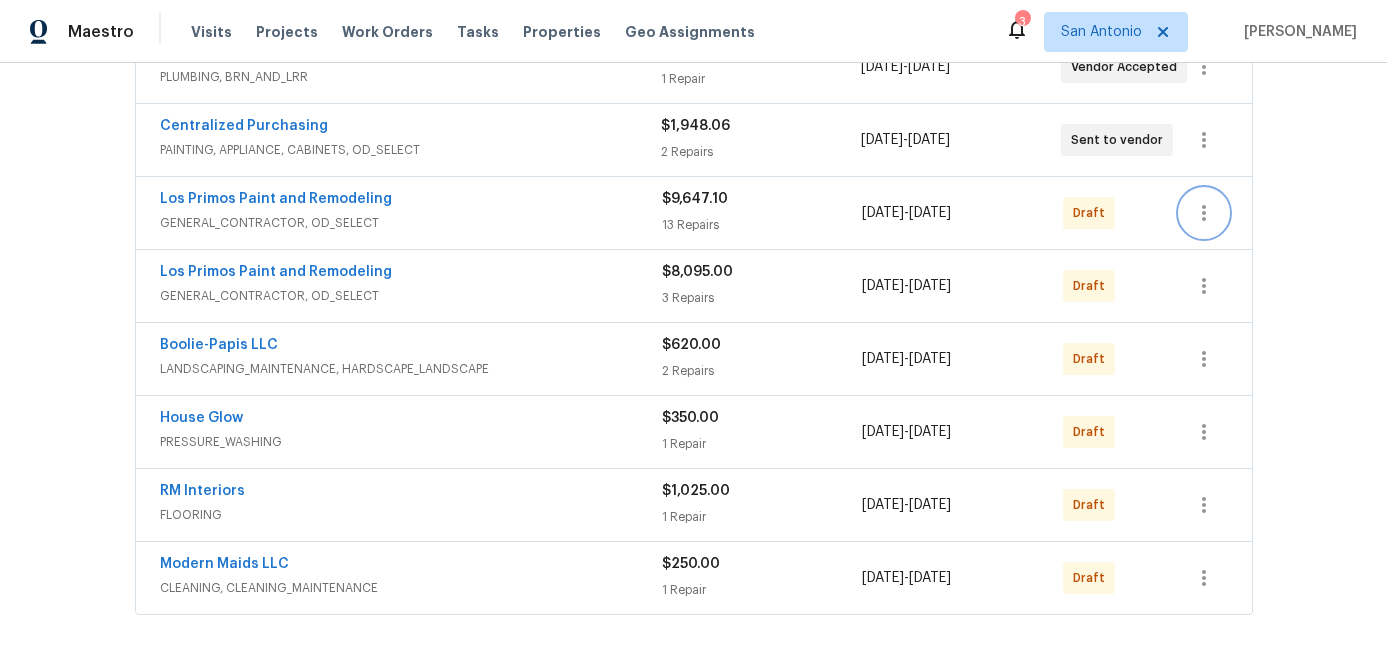 click 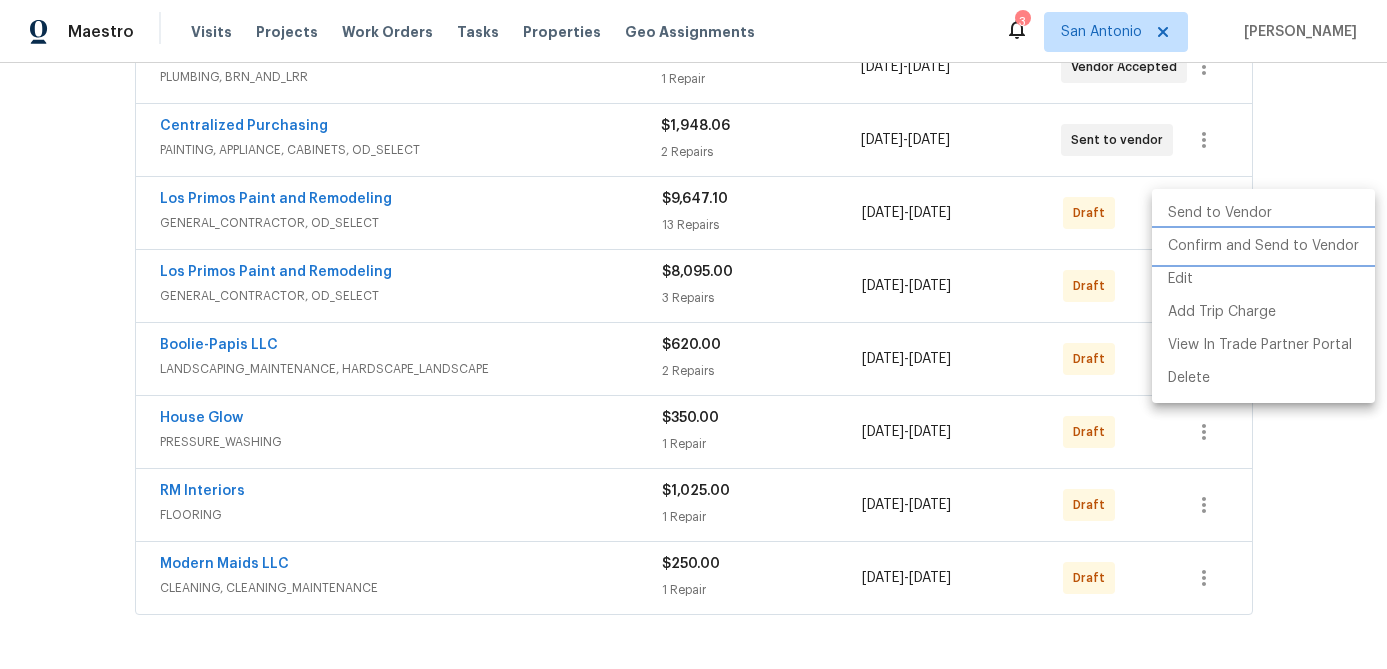 click on "Confirm and Send to Vendor" at bounding box center (1263, 246) 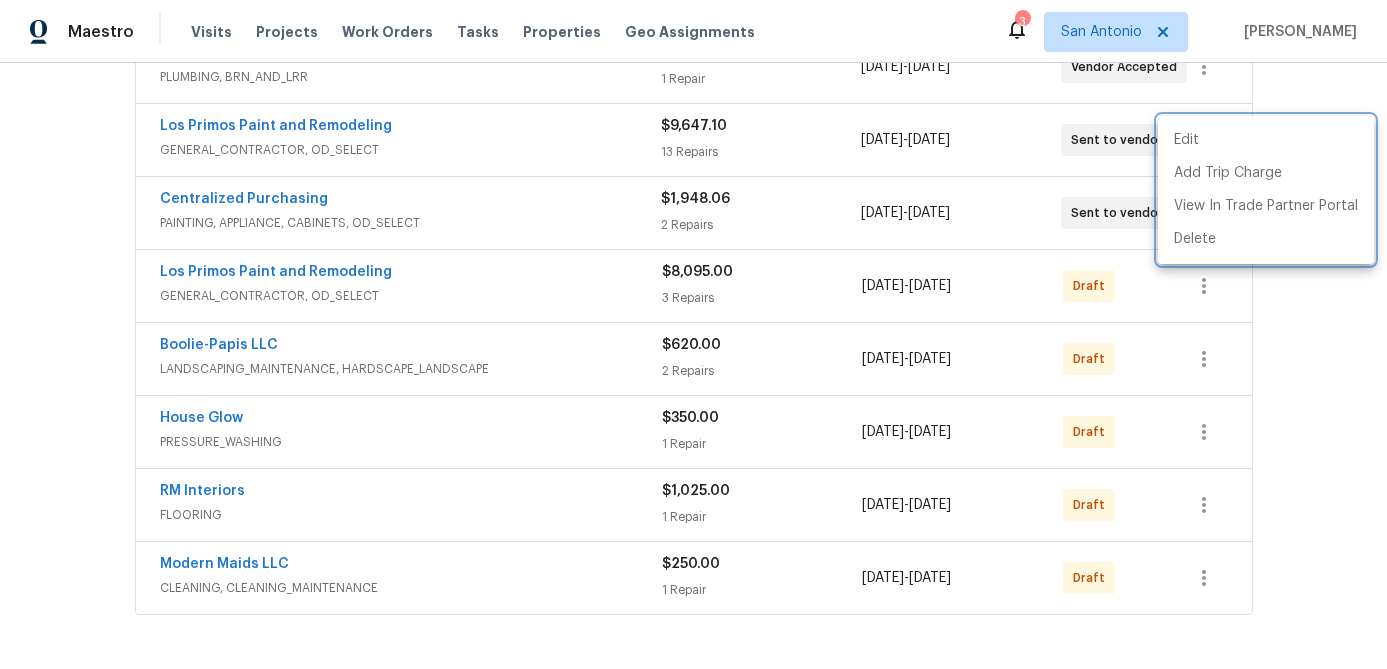click at bounding box center (693, 334) 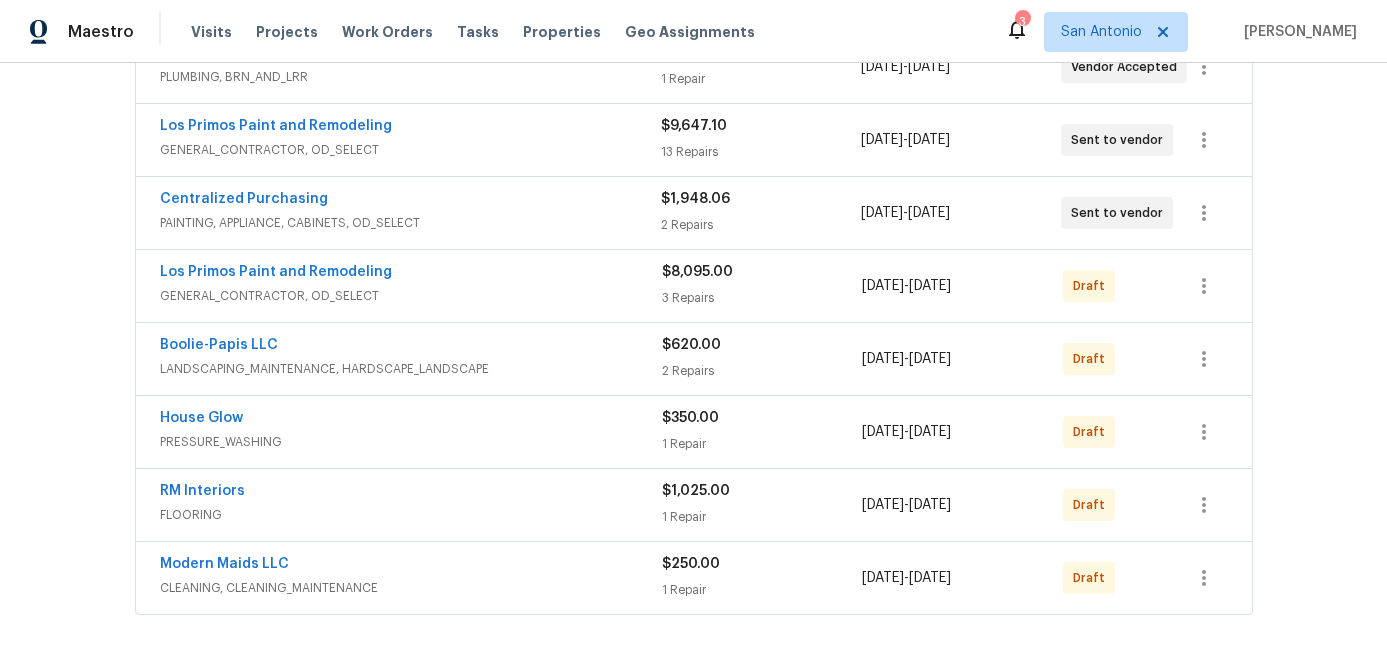 click on "GENERAL_CONTRACTOR, OD_SELECT" at bounding box center [410, 150] 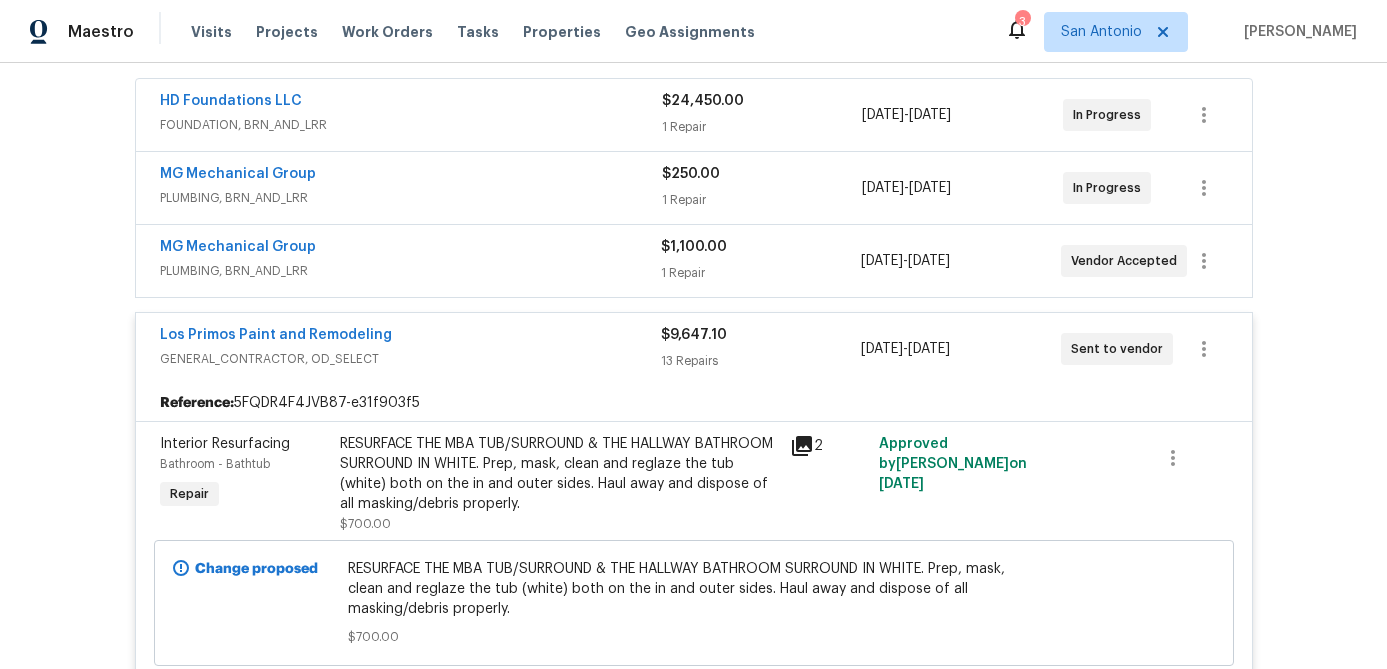 scroll, scrollTop: 385, scrollLeft: 0, axis: vertical 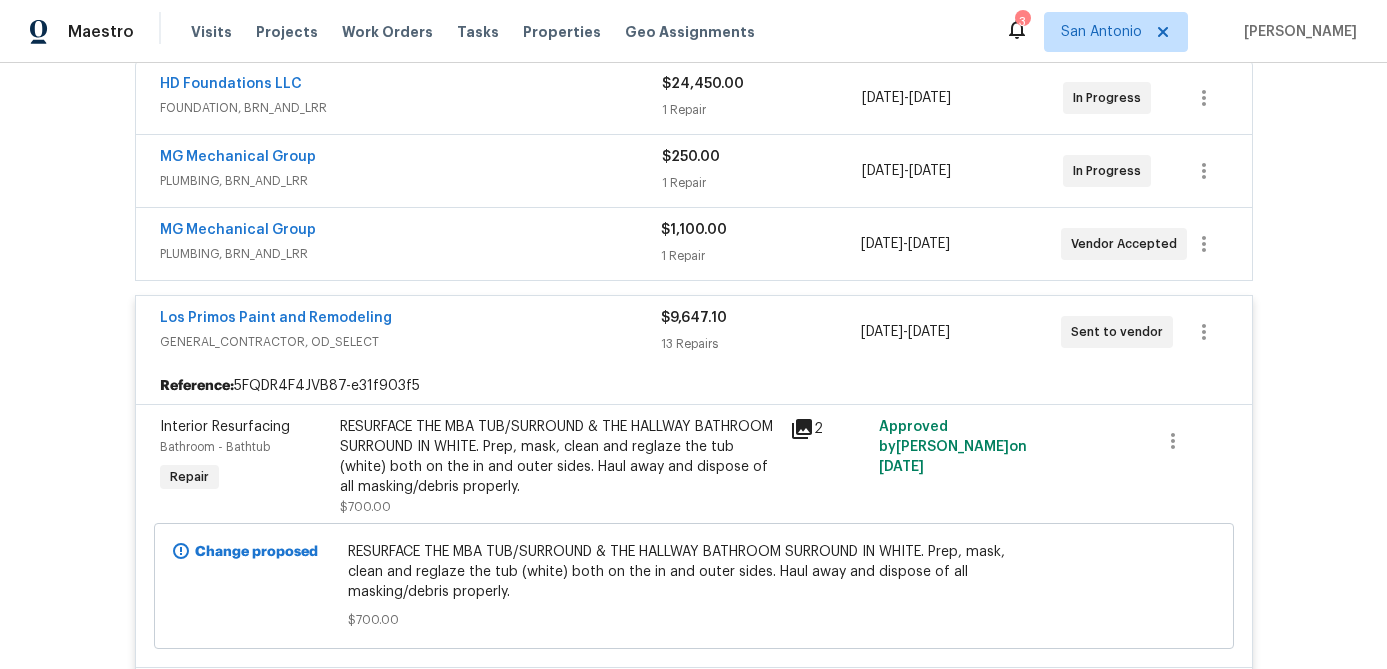 click on "Los Primos Paint and Remodeling" at bounding box center [410, 320] 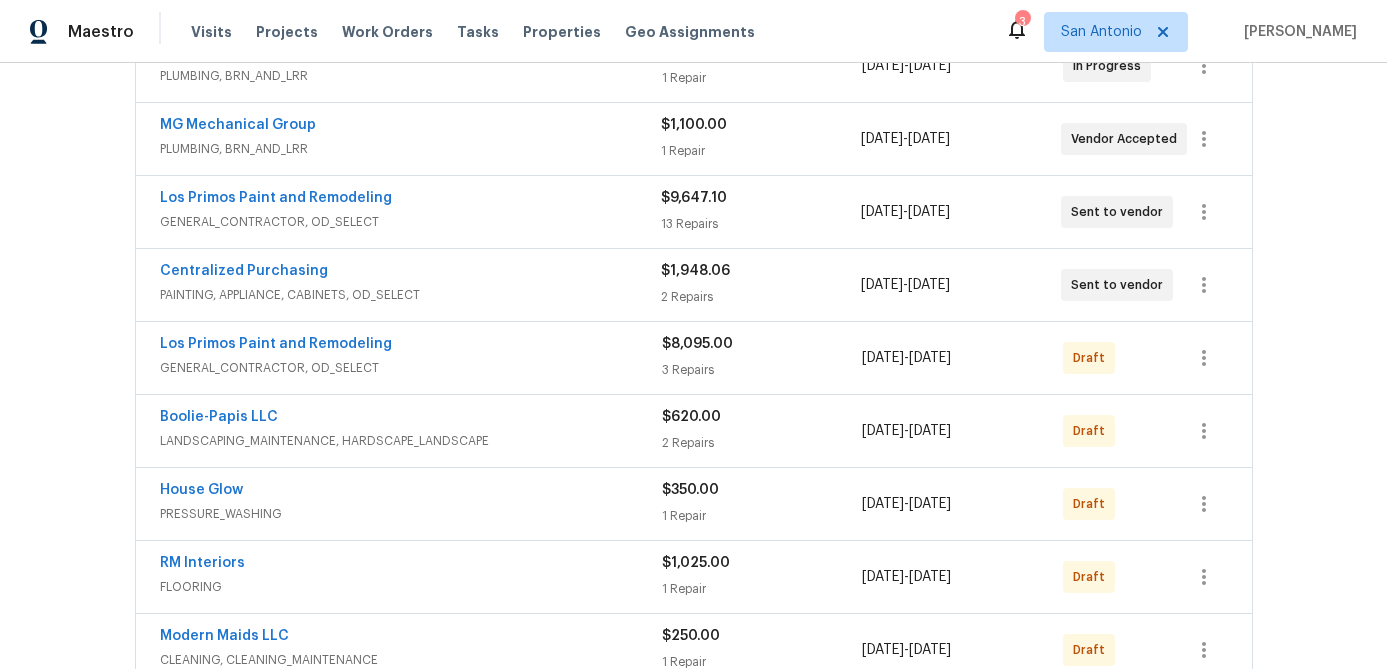 scroll, scrollTop: 503, scrollLeft: 0, axis: vertical 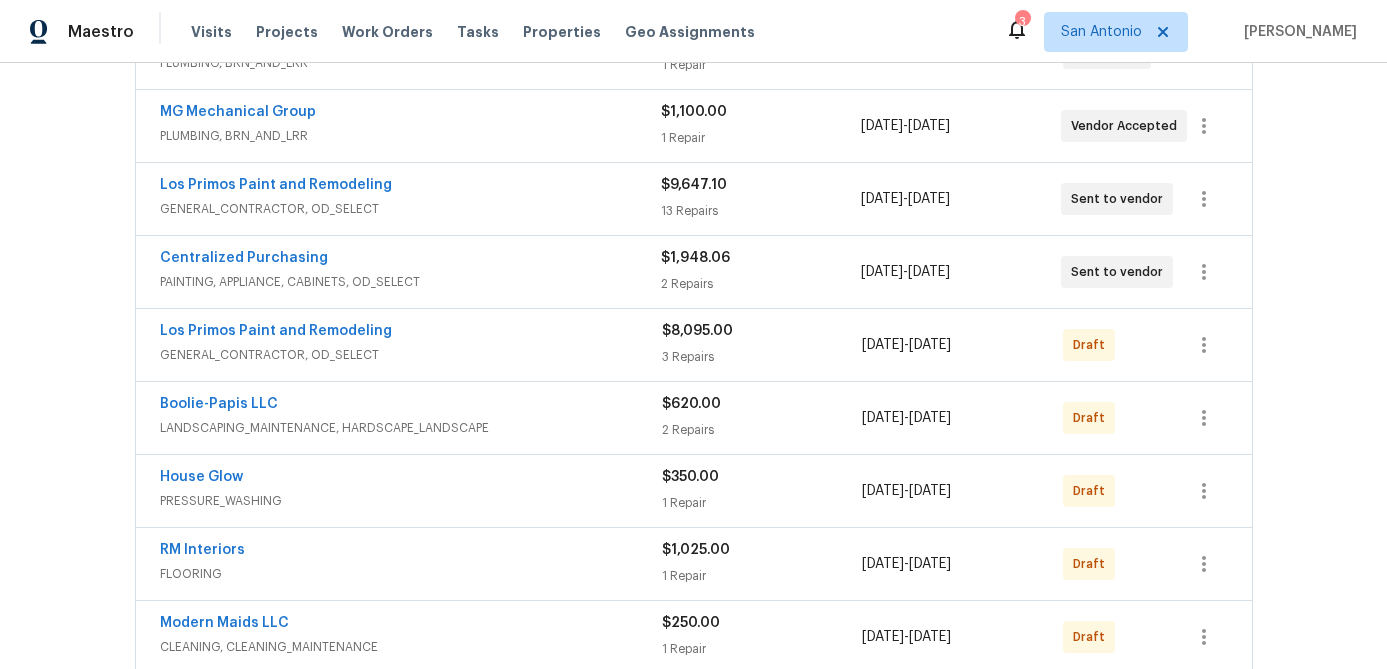 click on "GENERAL_CONTRACTOR, OD_SELECT" at bounding box center (411, 355) 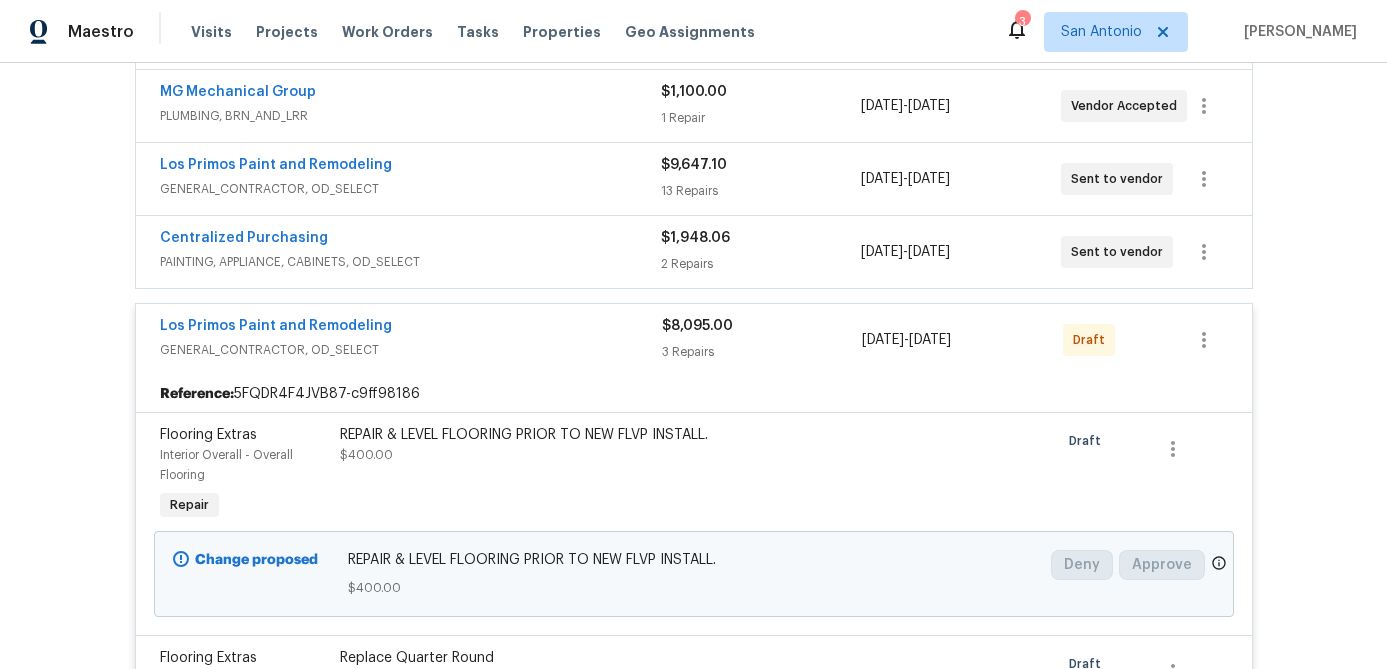 scroll, scrollTop: 516, scrollLeft: 0, axis: vertical 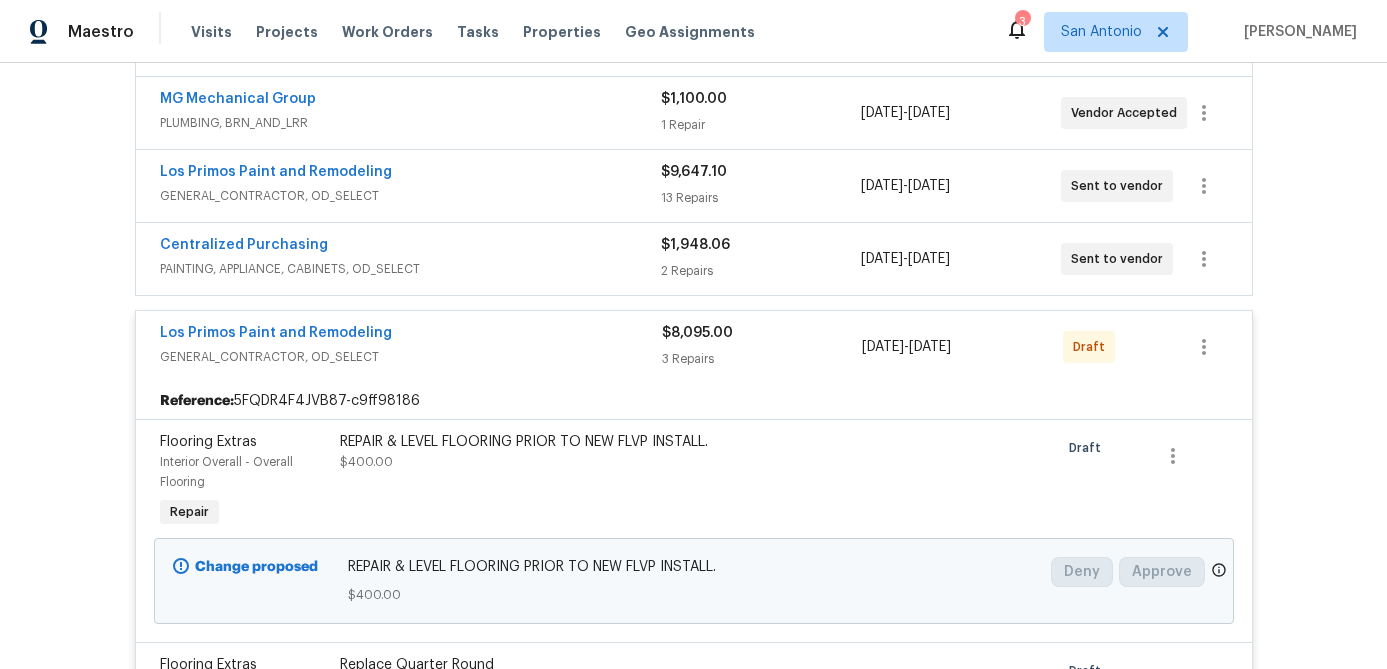 click on "Los Primos Paint and Remodeling" at bounding box center (411, 335) 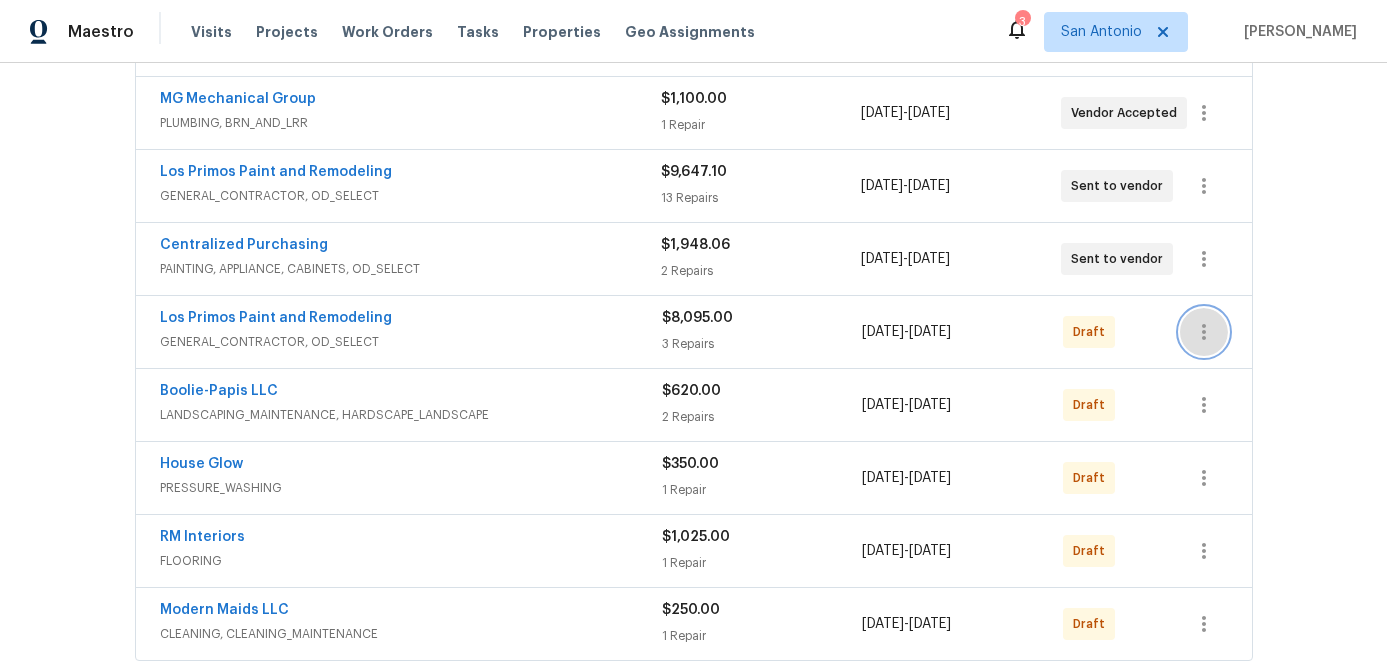 click 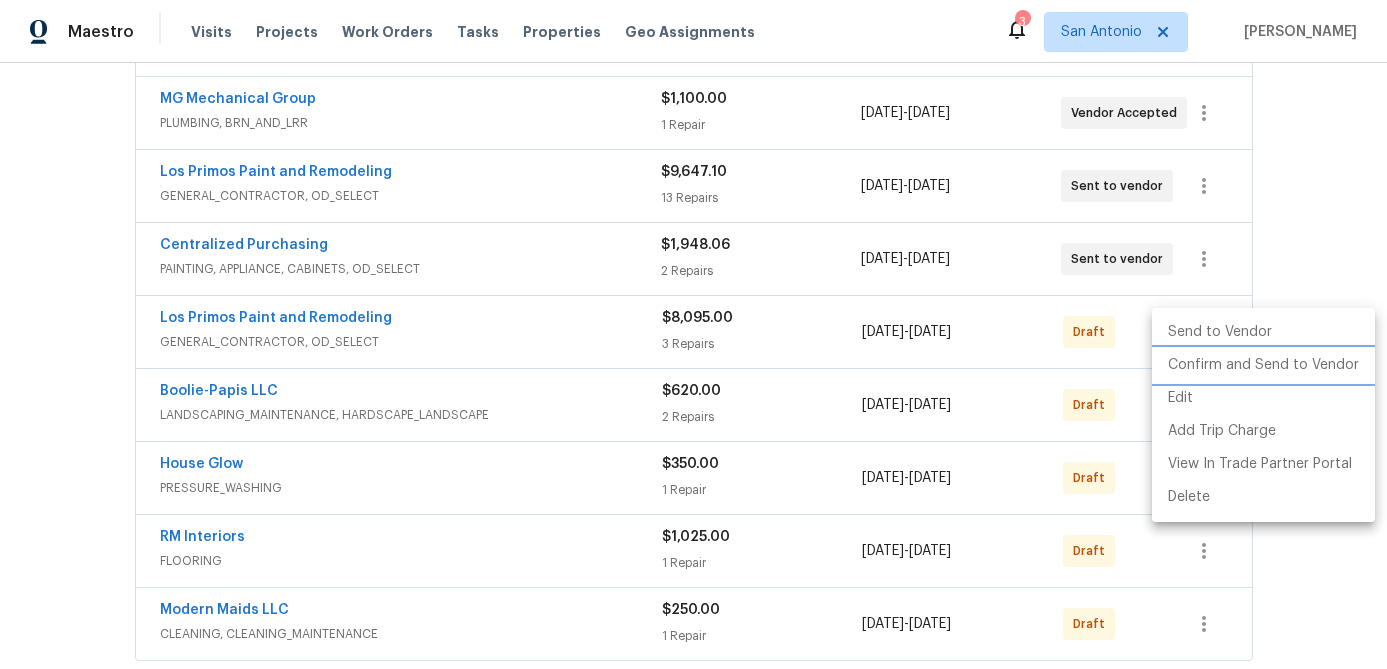 click on "Confirm and Send to Vendor" at bounding box center [1263, 365] 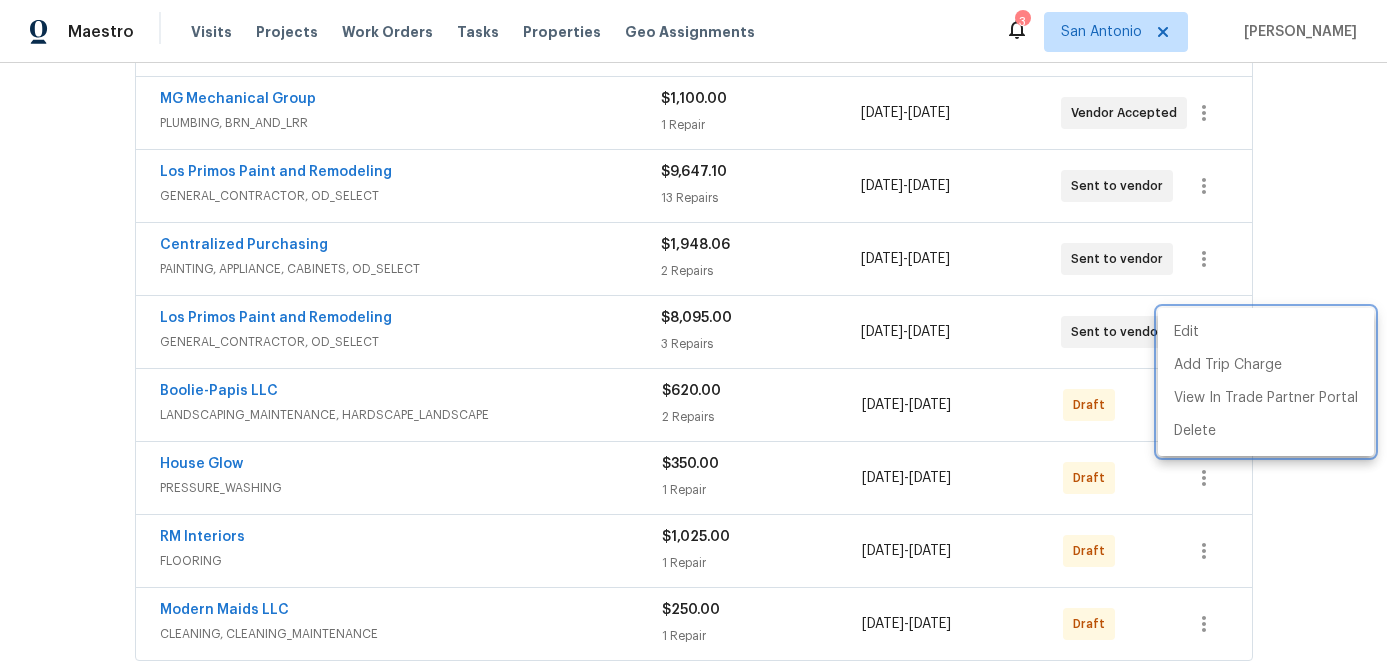 click at bounding box center (693, 334) 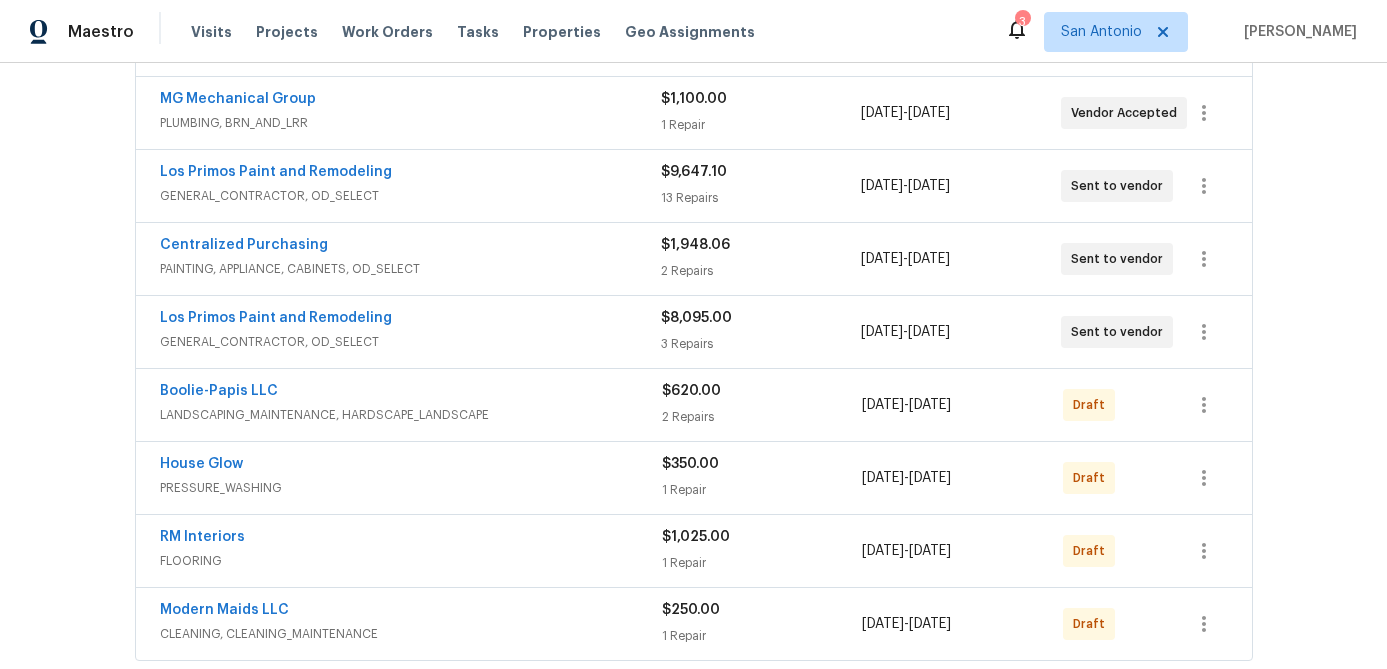 click on "GENERAL_CONTRACTOR, OD_SELECT" at bounding box center (410, 342) 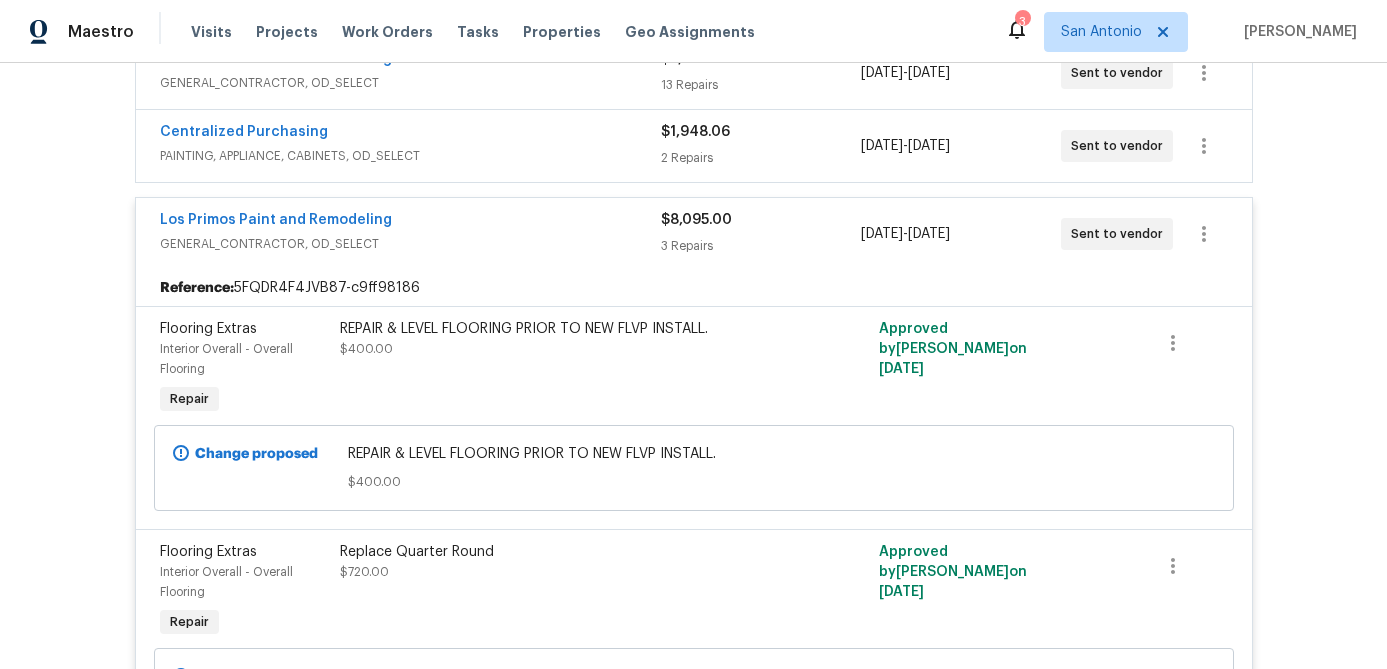 scroll, scrollTop: 573, scrollLeft: 0, axis: vertical 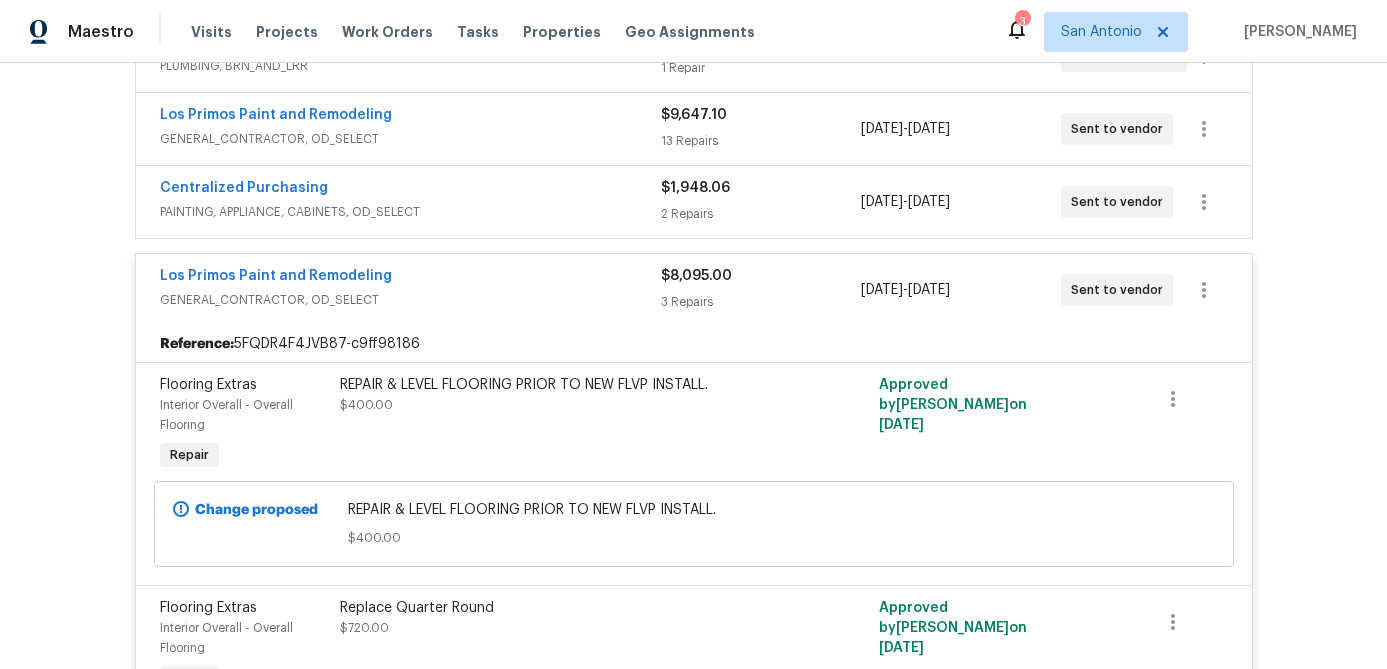 click on "Los Primos Paint and Remodeling" at bounding box center [410, 278] 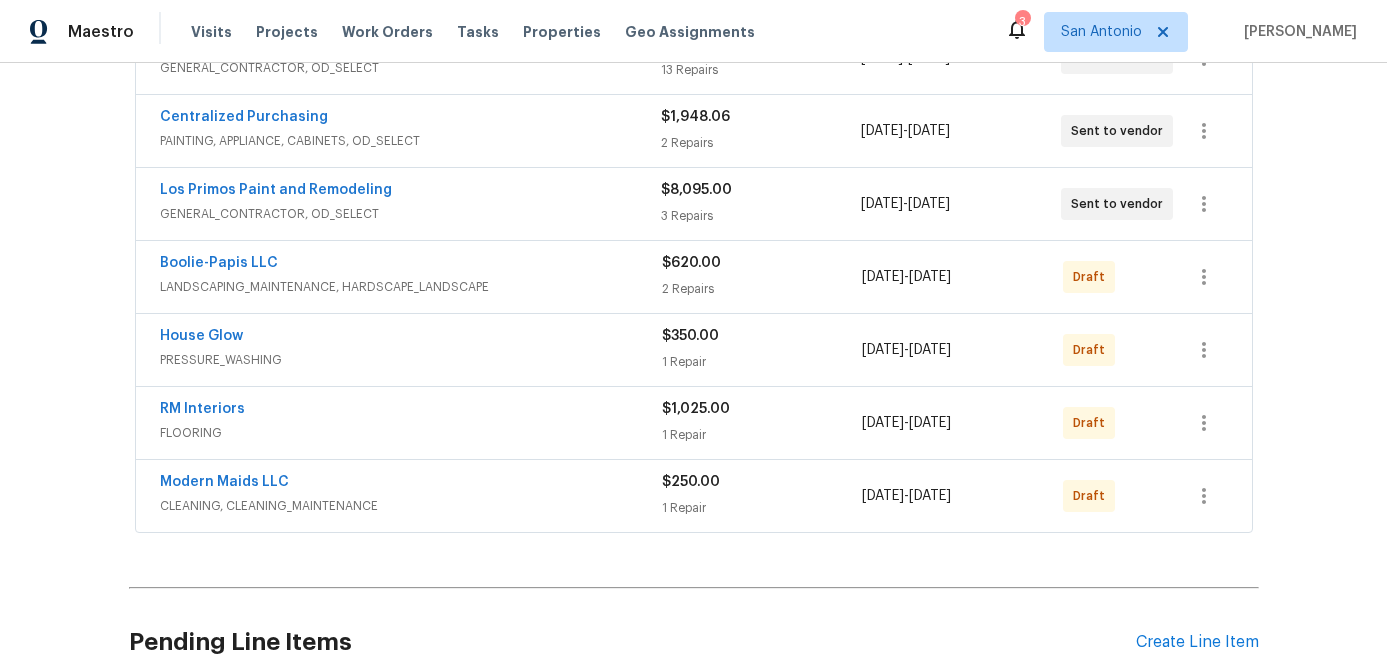 scroll, scrollTop: 646, scrollLeft: 0, axis: vertical 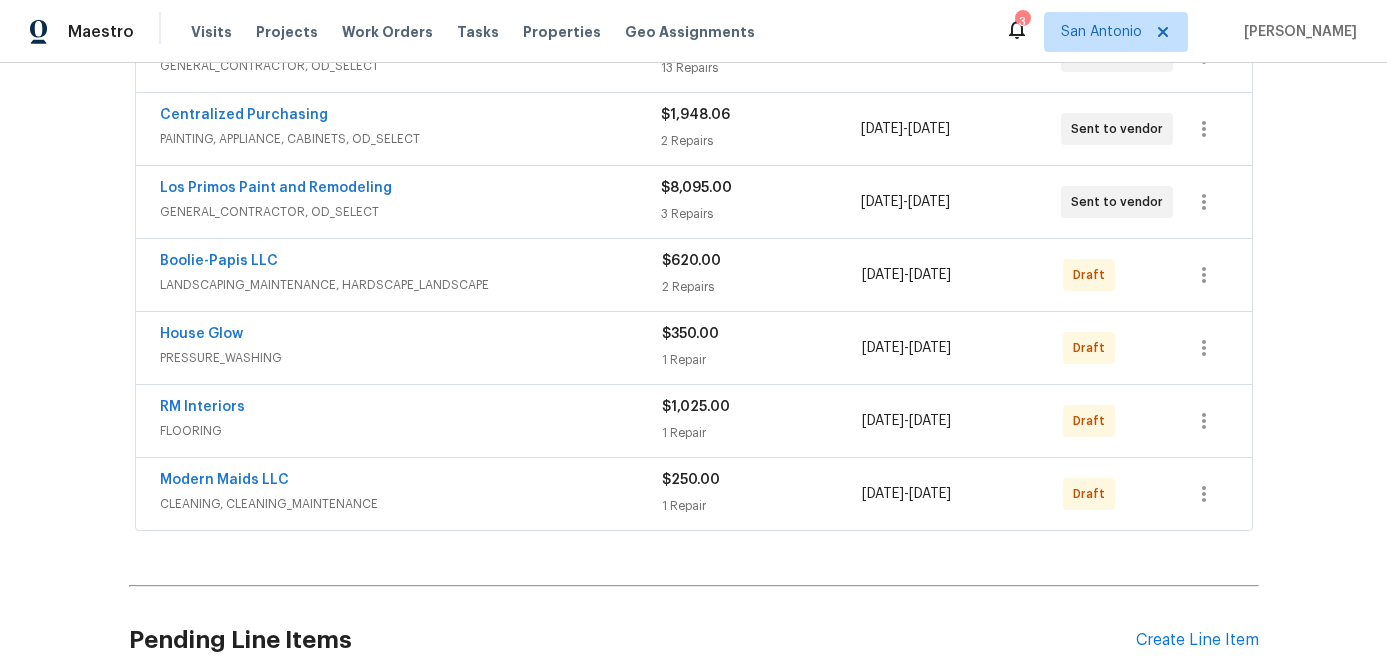 click on "Boolie-Papis LLC" at bounding box center [411, 263] 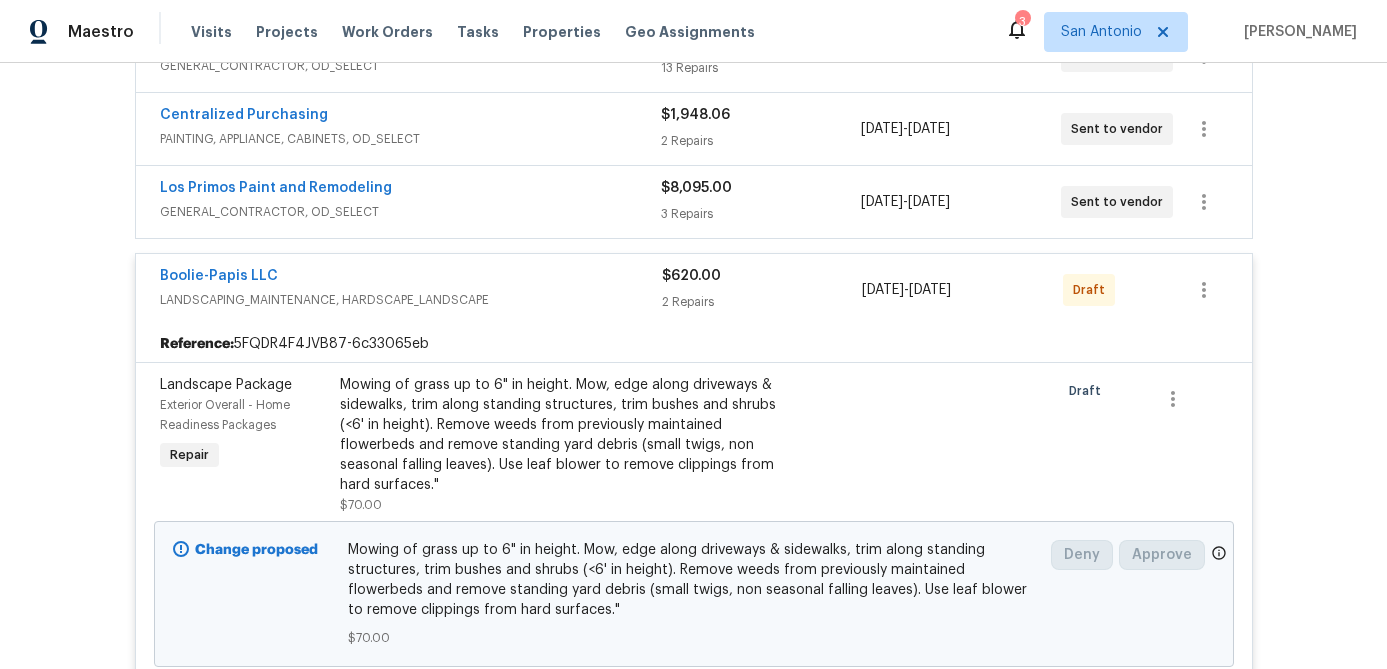 click on "Boolie-Papis LLC" at bounding box center (411, 278) 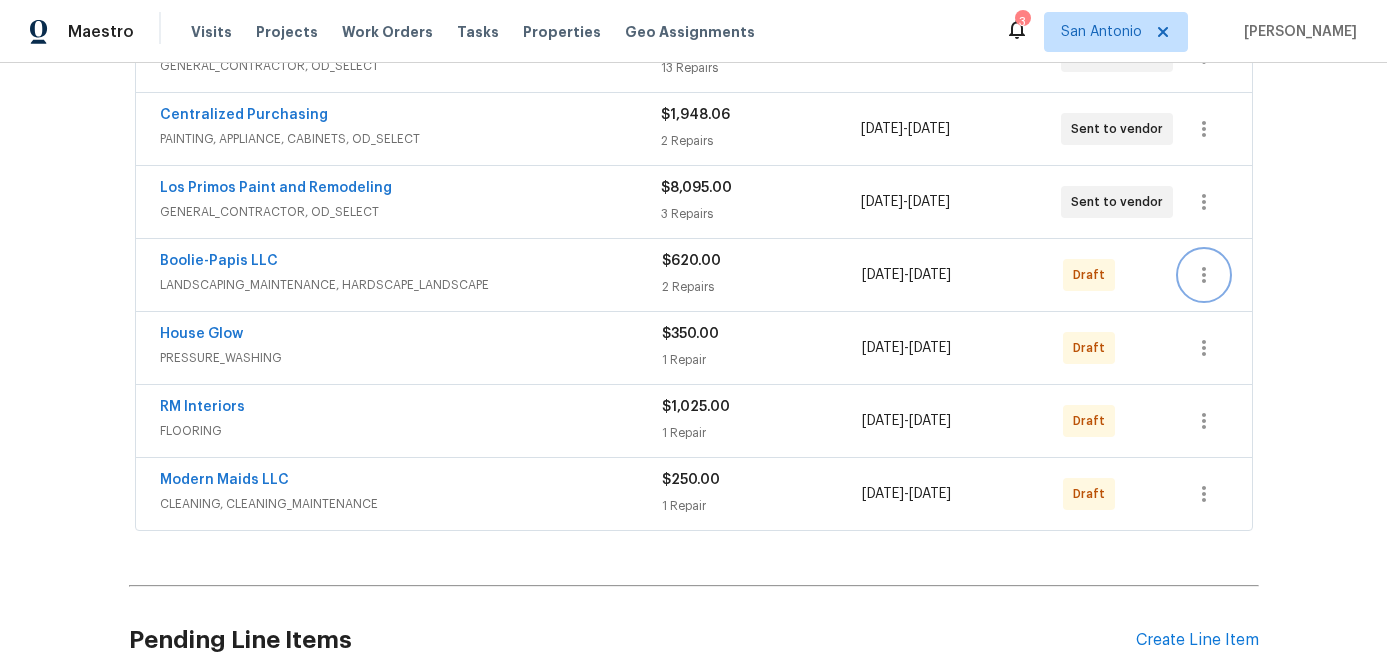 click at bounding box center (1204, 275) 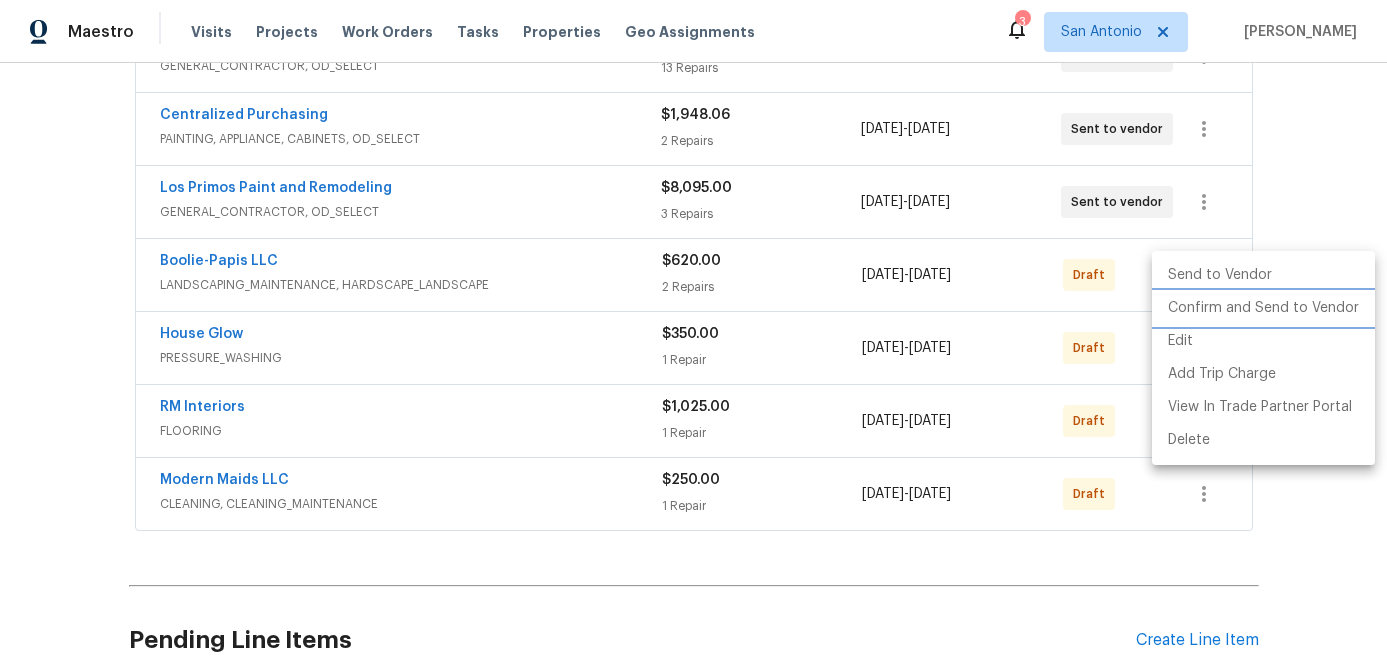click on "Confirm and Send to Vendor" at bounding box center (1263, 308) 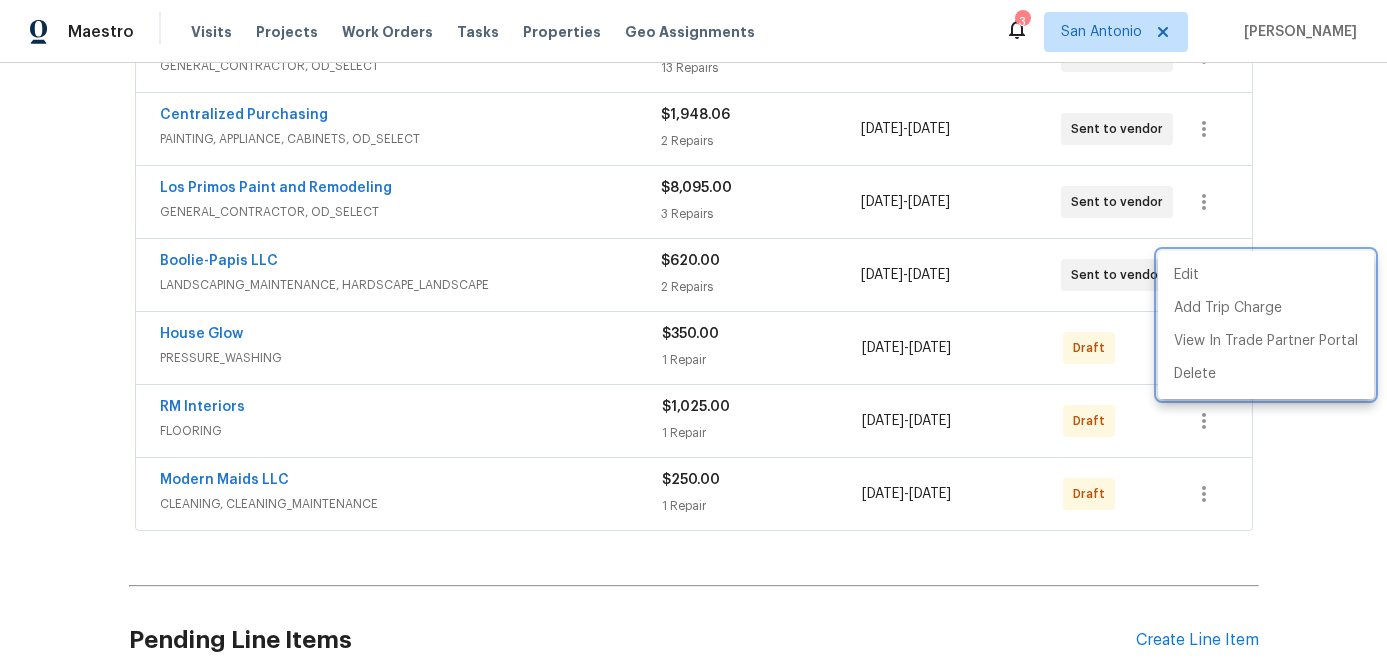 click at bounding box center (693, 334) 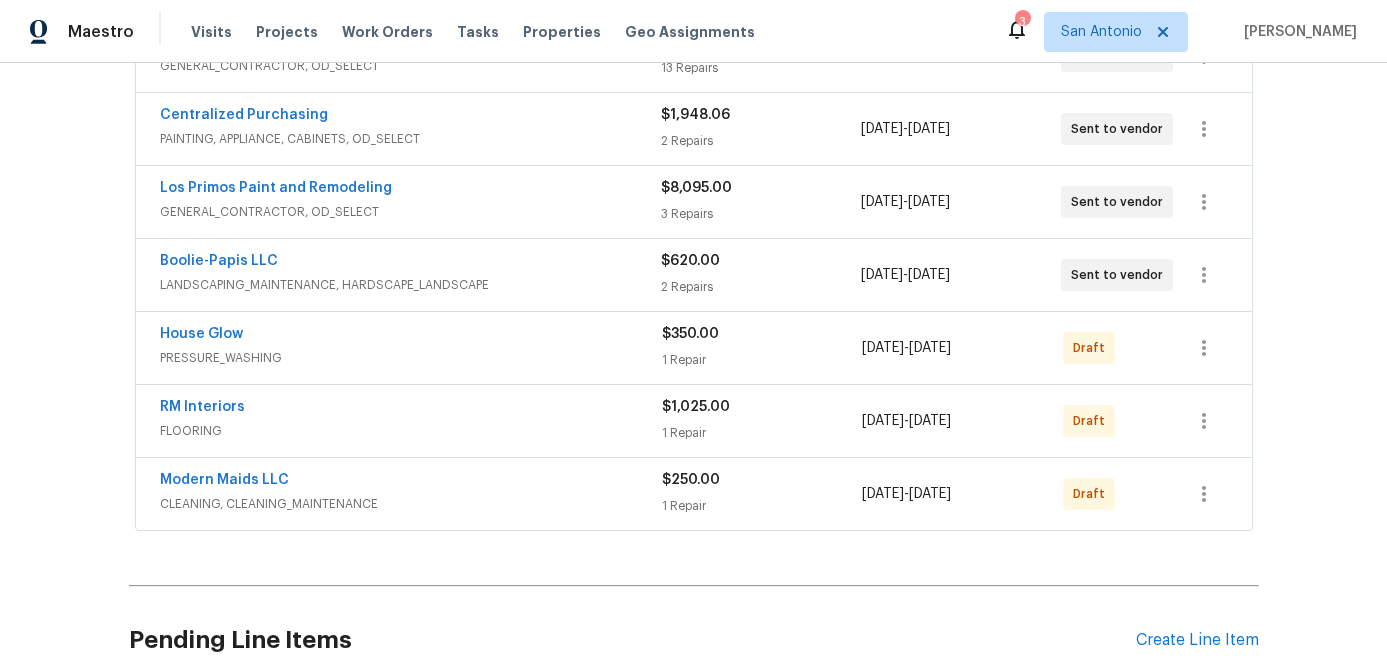 click on "House Glow" at bounding box center (411, 336) 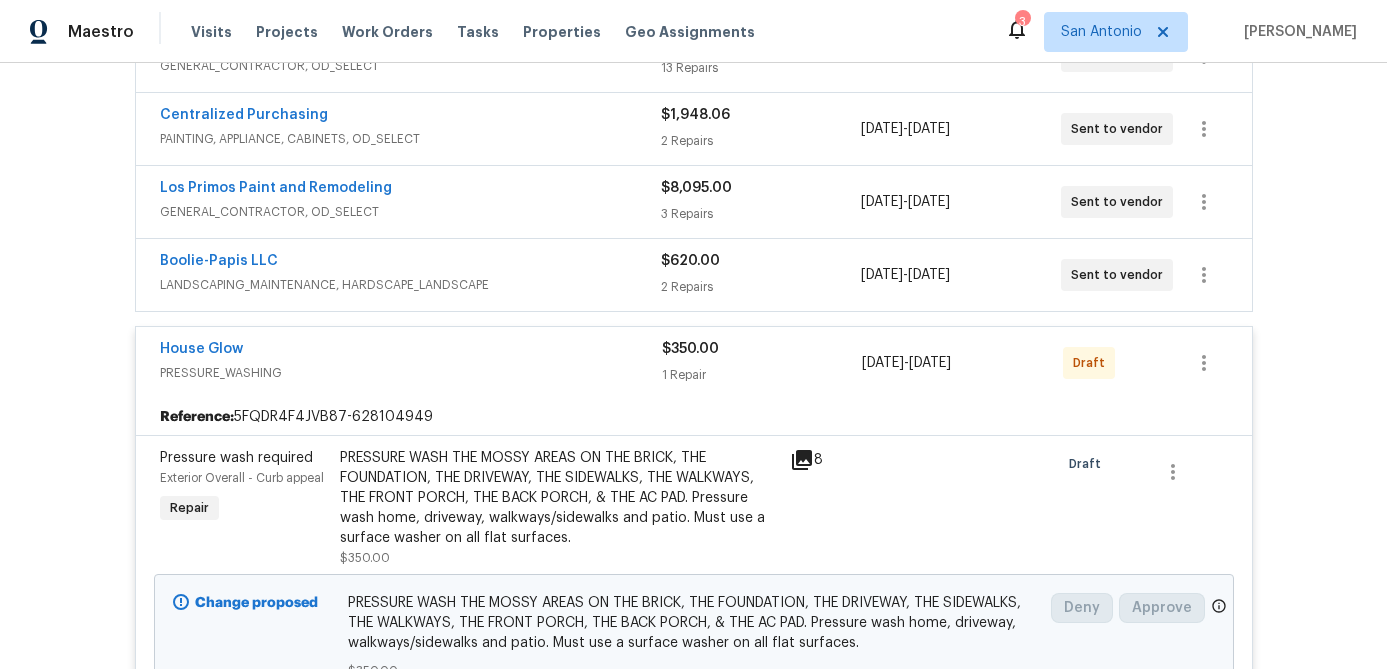 click on "House Glow" at bounding box center (411, 351) 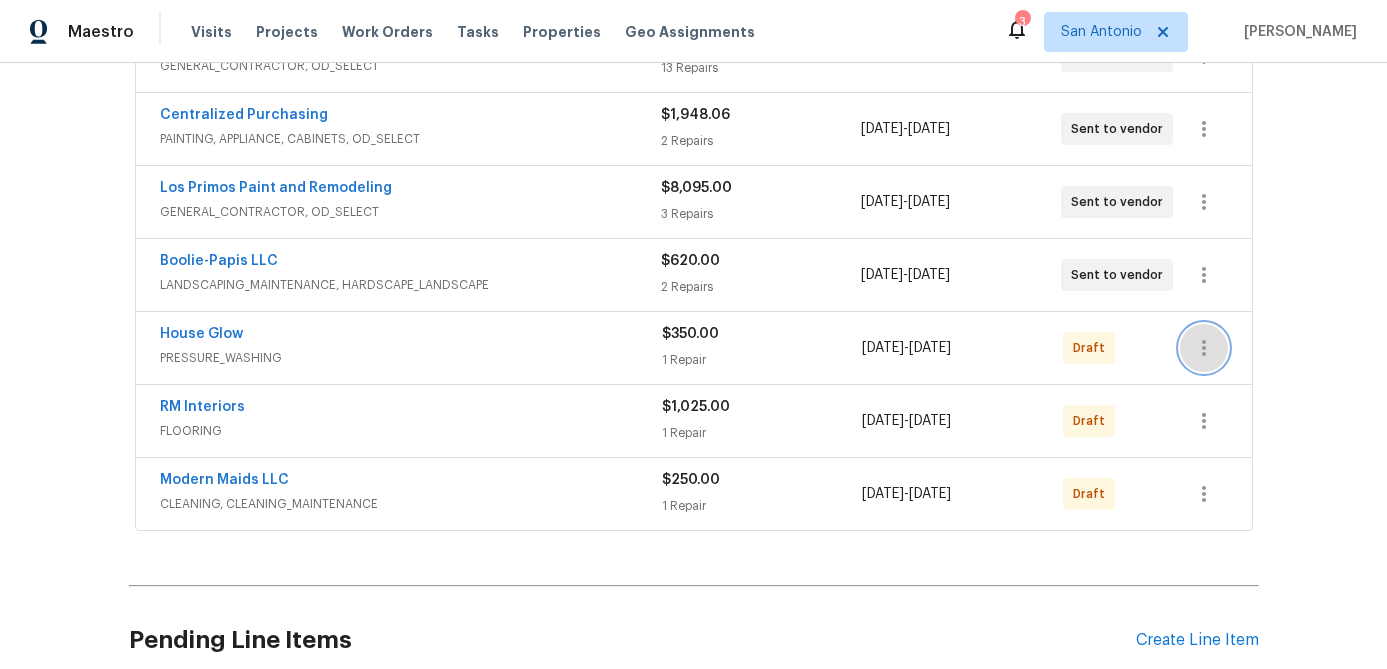 click 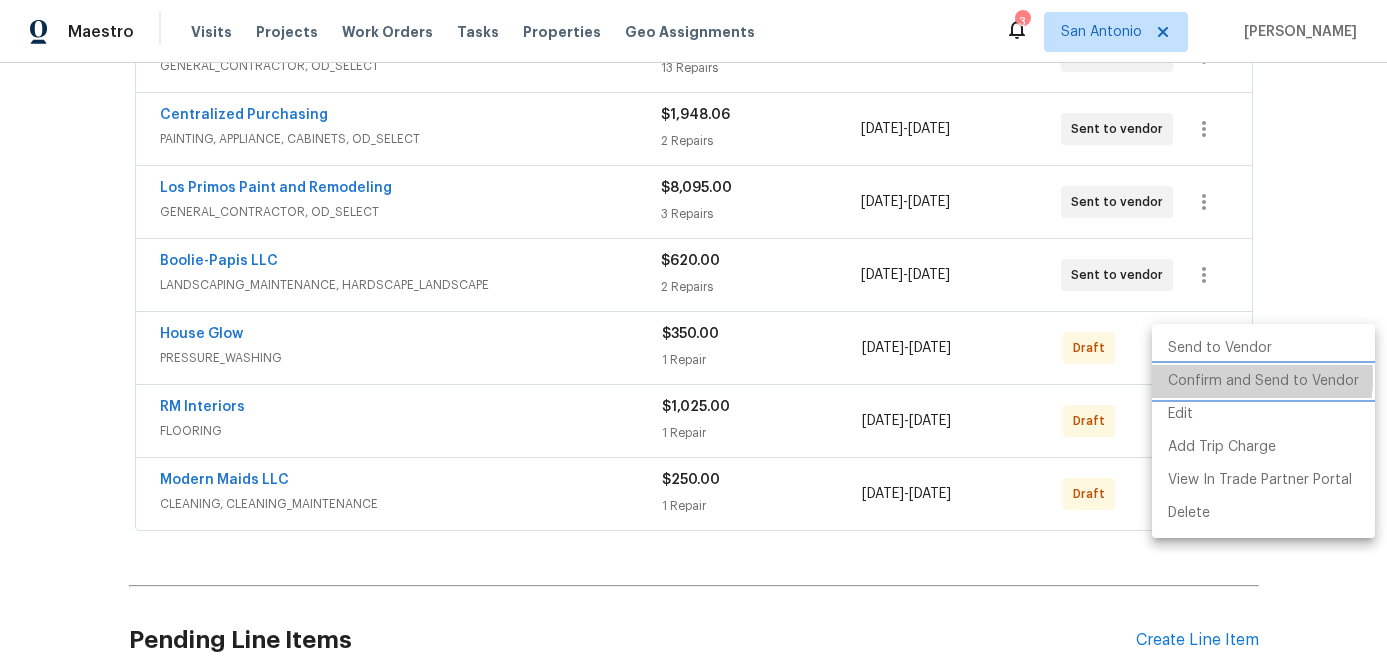 click on "Confirm and Send to Vendor" at bounding box center [1263, 381] 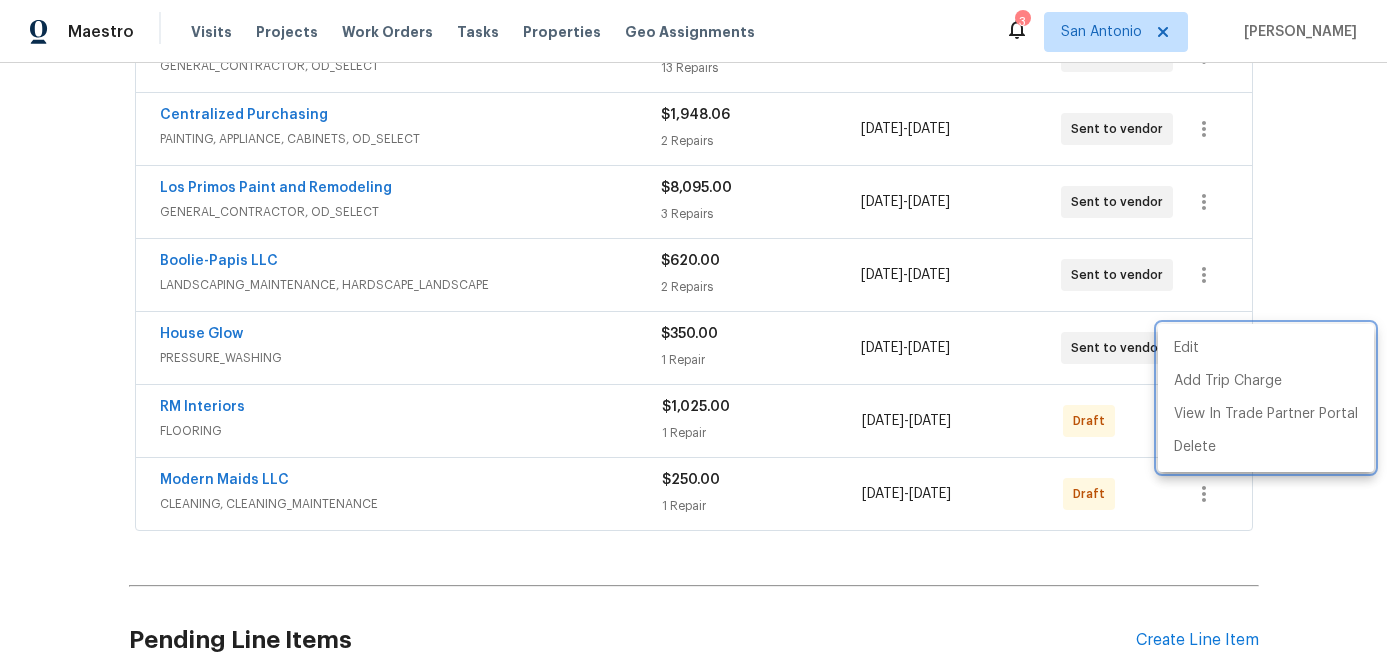 click at bounding box center [693, 334] 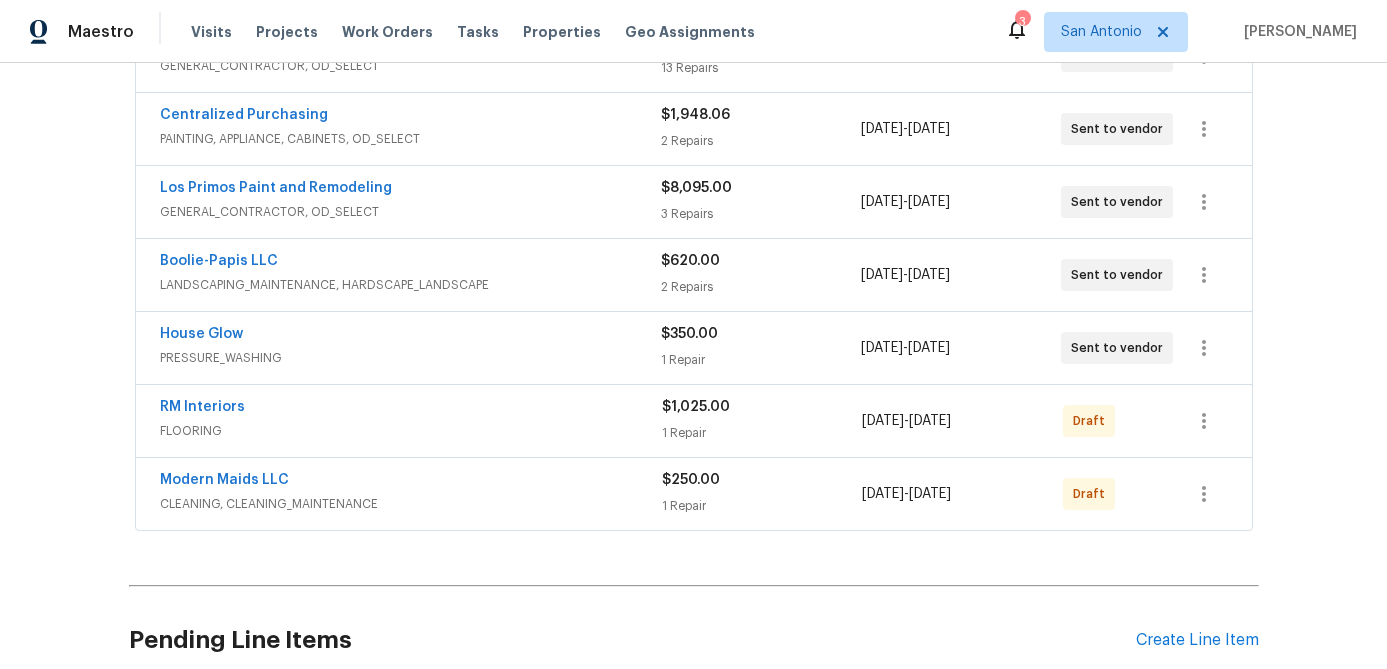 click on "FLOORING" at bounding box center [411, 431] 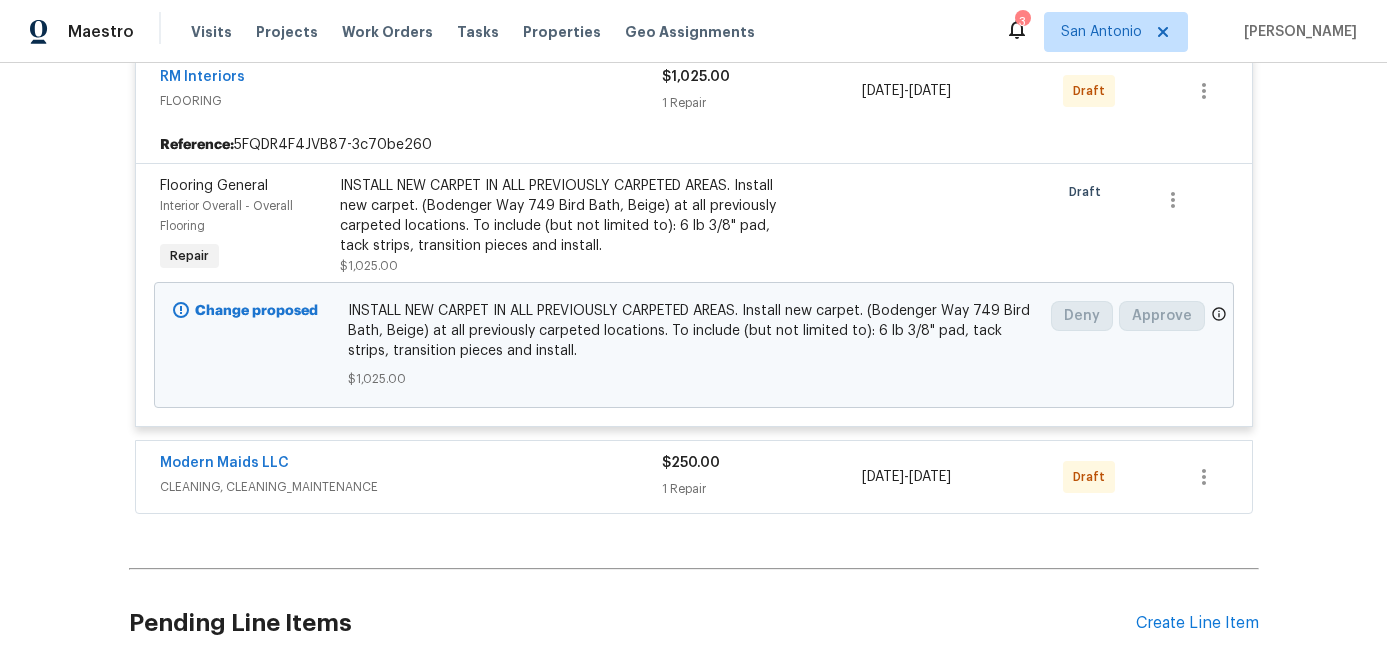 scroll, scrollTop: 719, scrollLeft: 0, axis: vertical 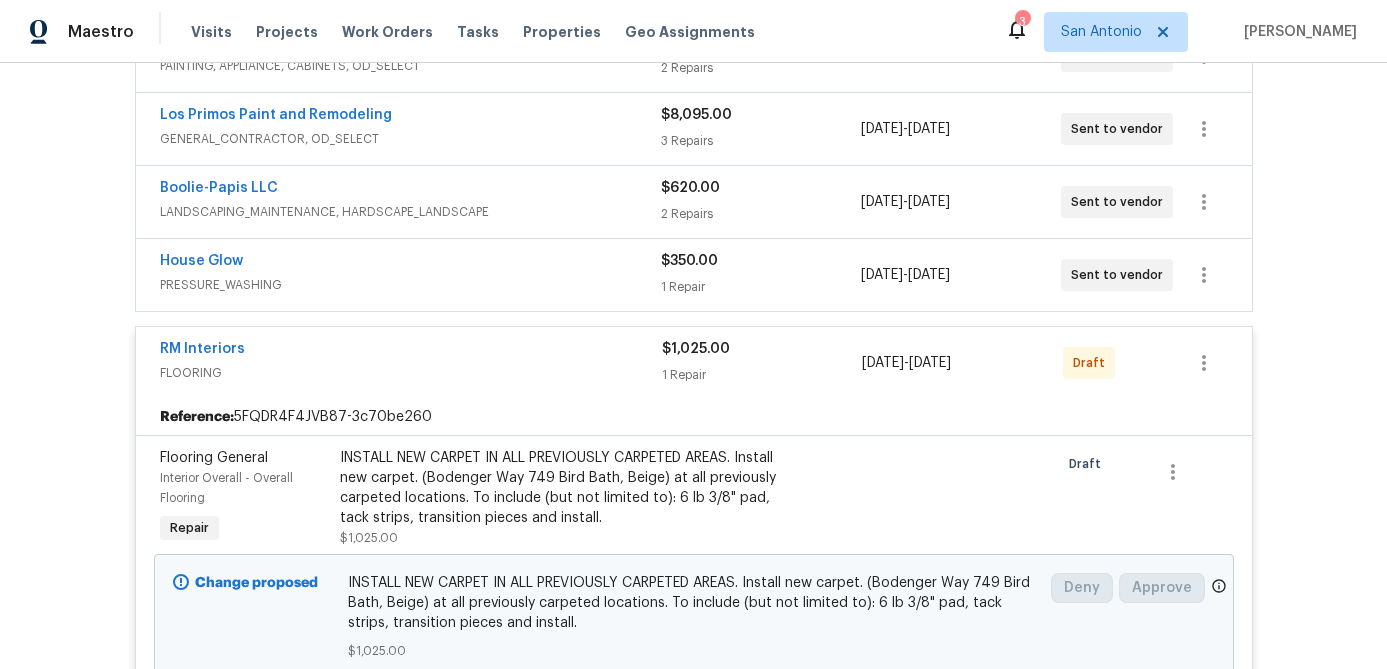 click on "RM Interiors" at bounding box center (411, 351) 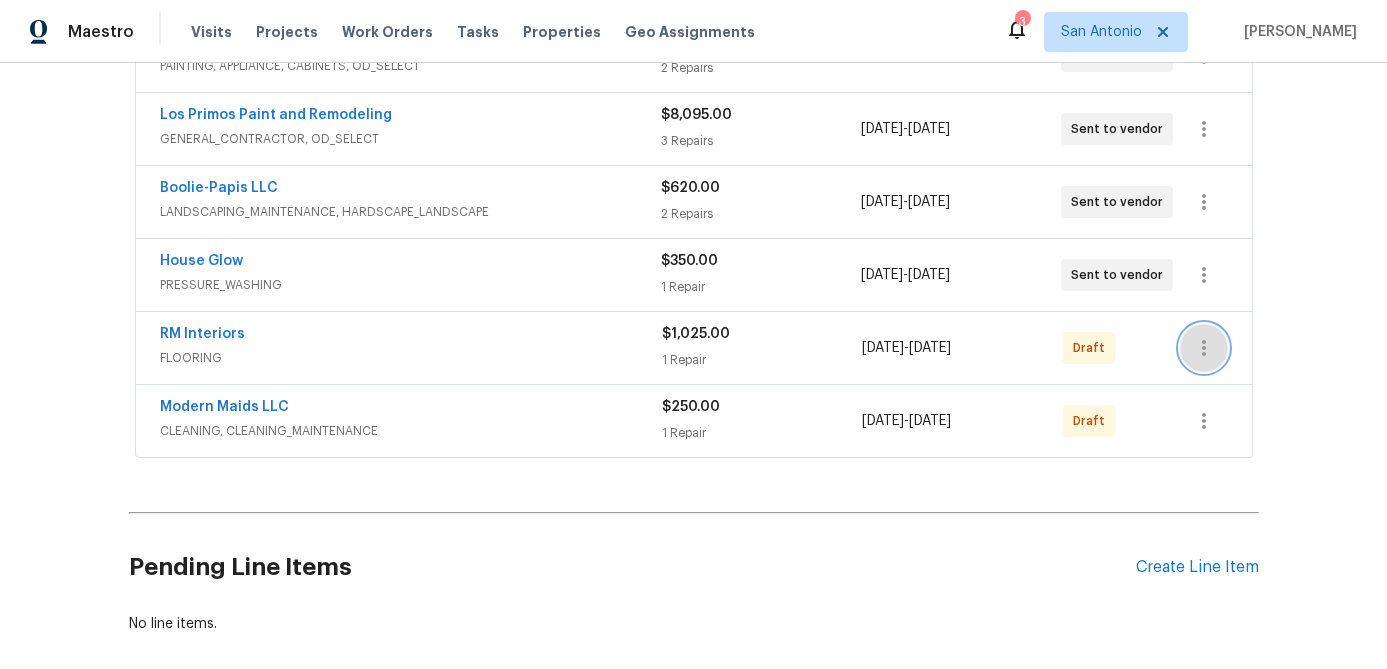 click 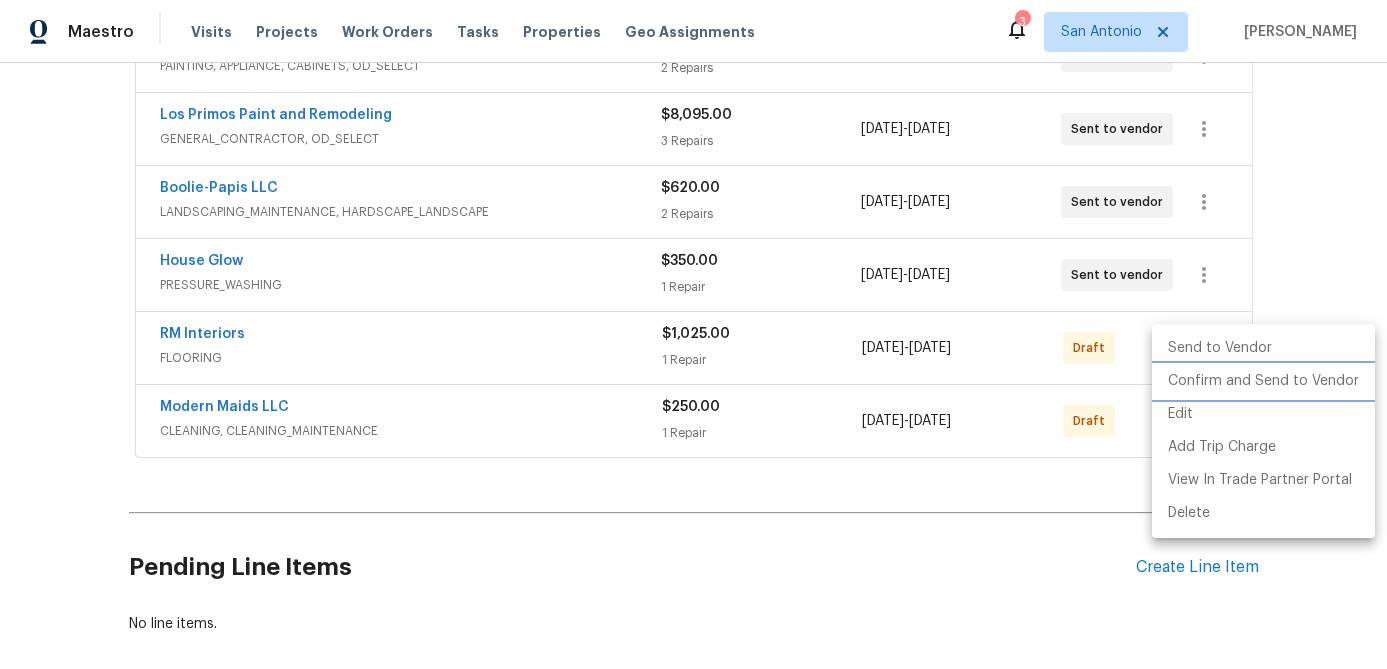 click on "Confirm and Send to Vendor" at bounding box center (1263, 381) 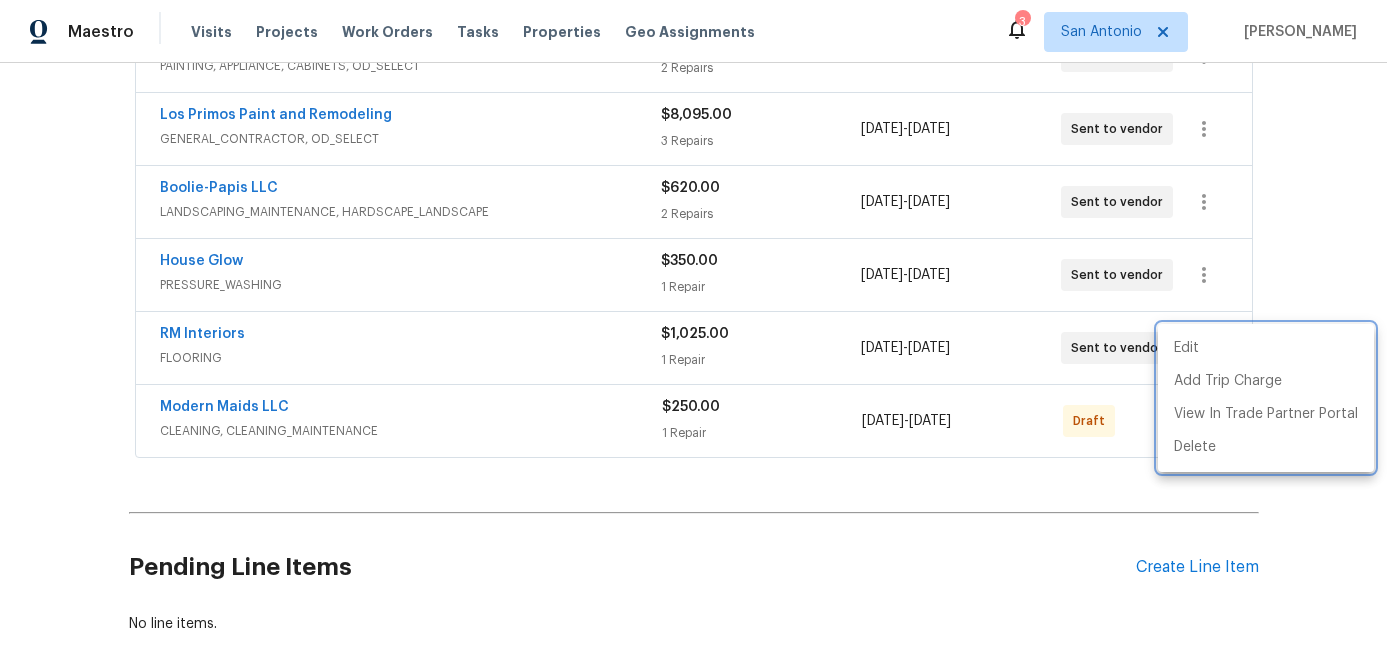 click at bounding box center [693, 334] 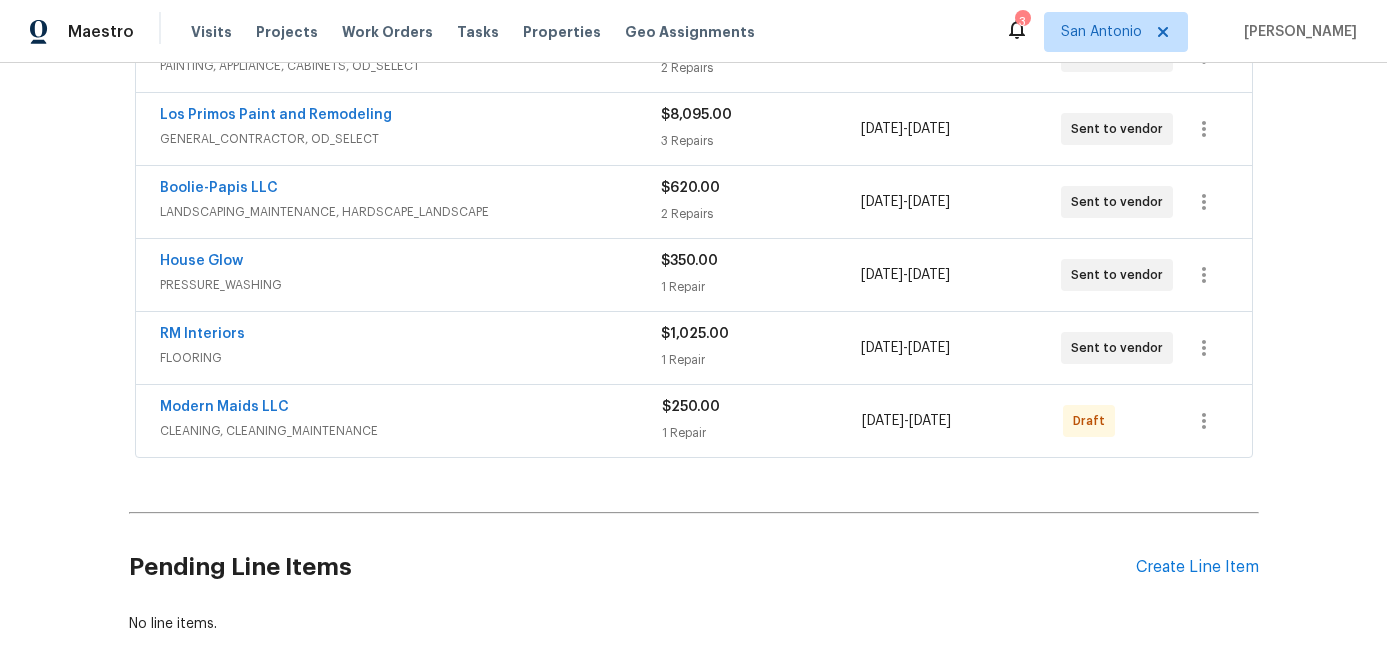 click on "Modern Maids LLC CLEANING, CLEANING_MAINTENANCE" at bounding box center [411, 421] 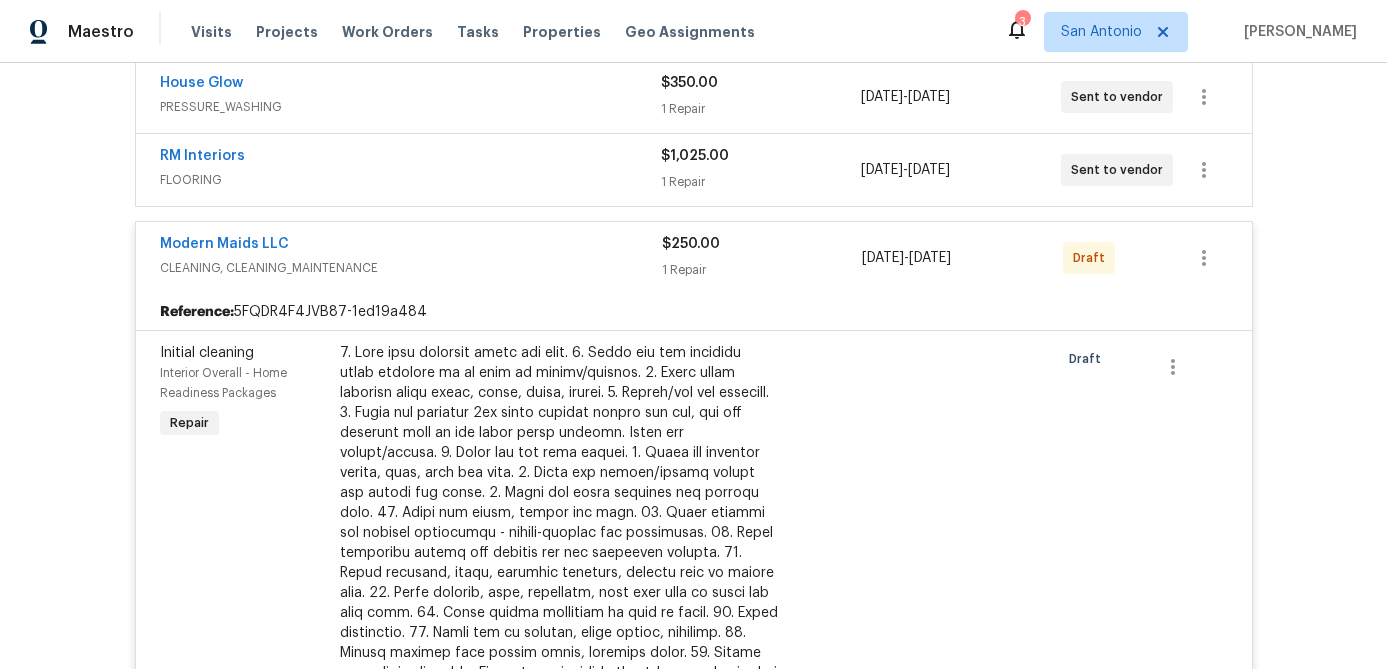 click on "Modern Maids LLC" at bounding box center [411, 246] 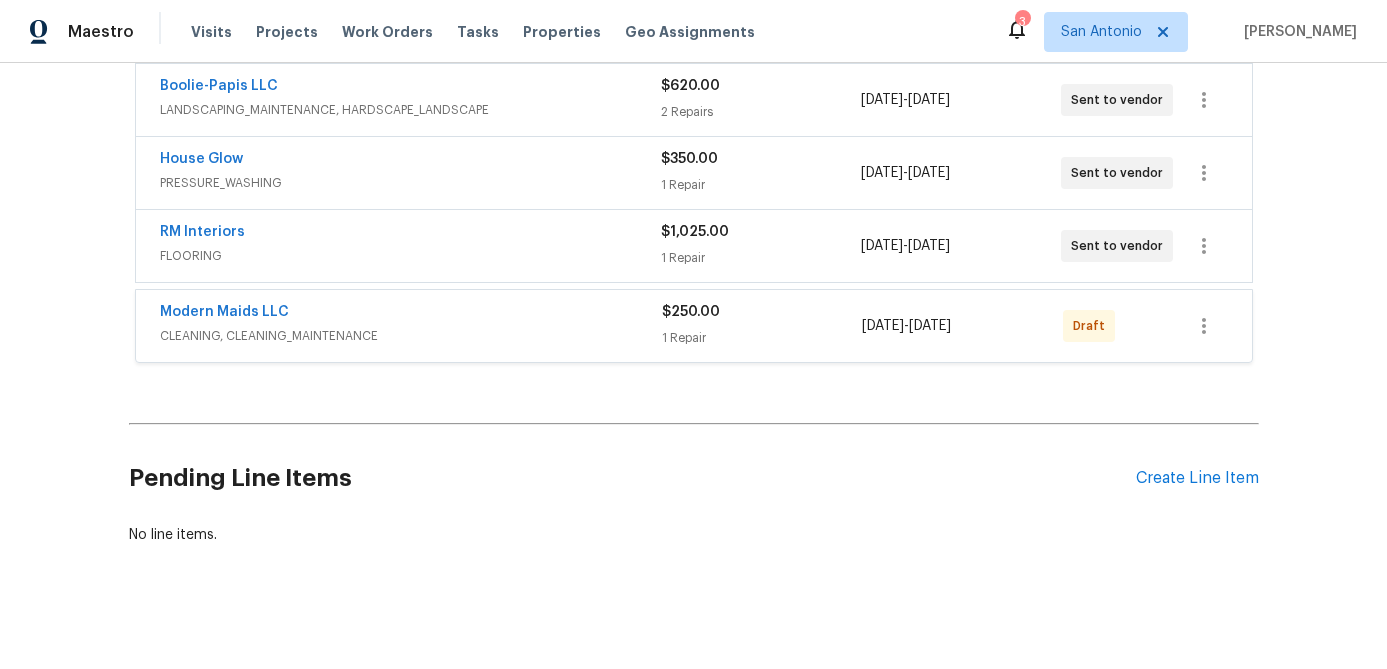 scroll, scrollTop: 820, scrollLeft: 0, axis: vertical 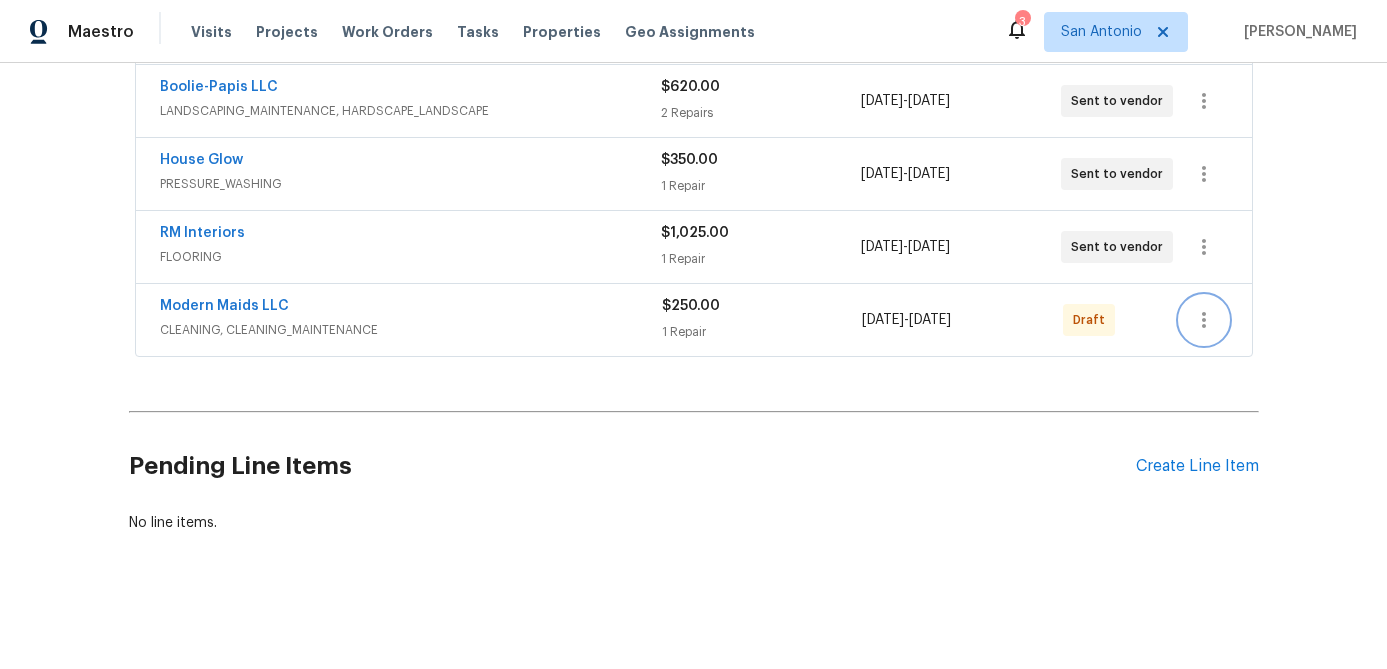 click 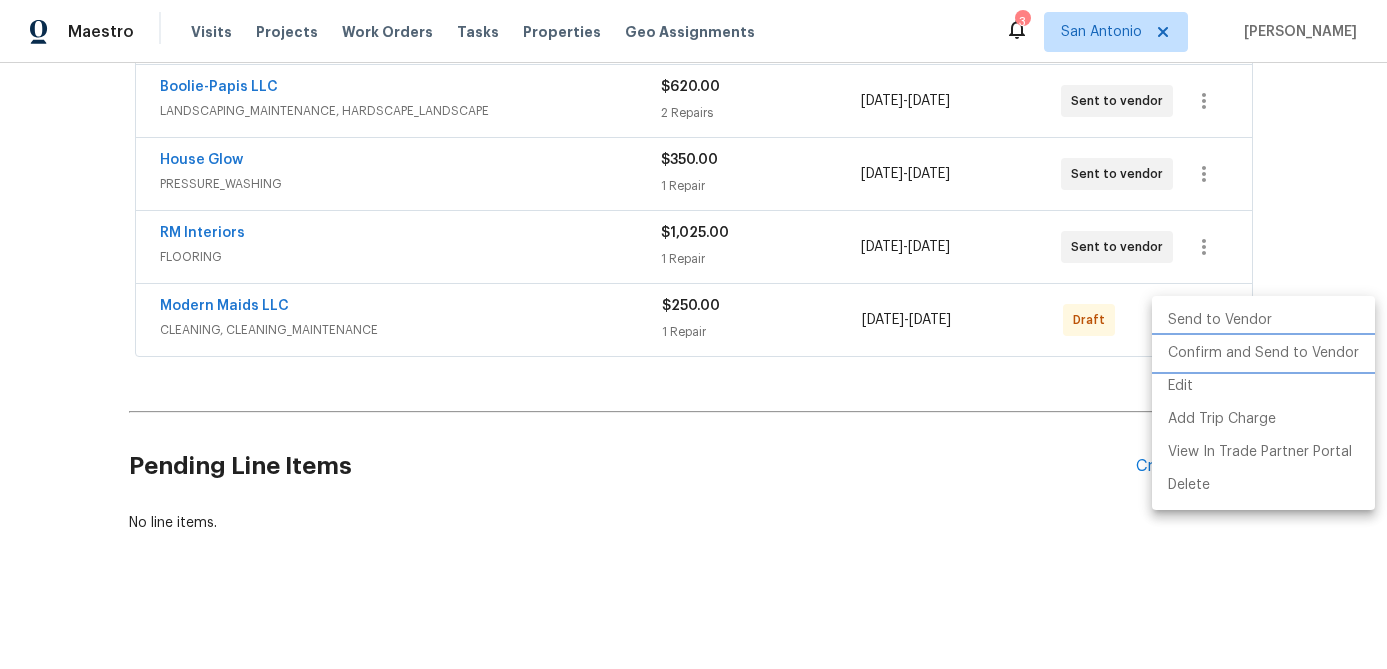 click on "Confirm and Send to Vendor" at bounding box center [1263, 353] 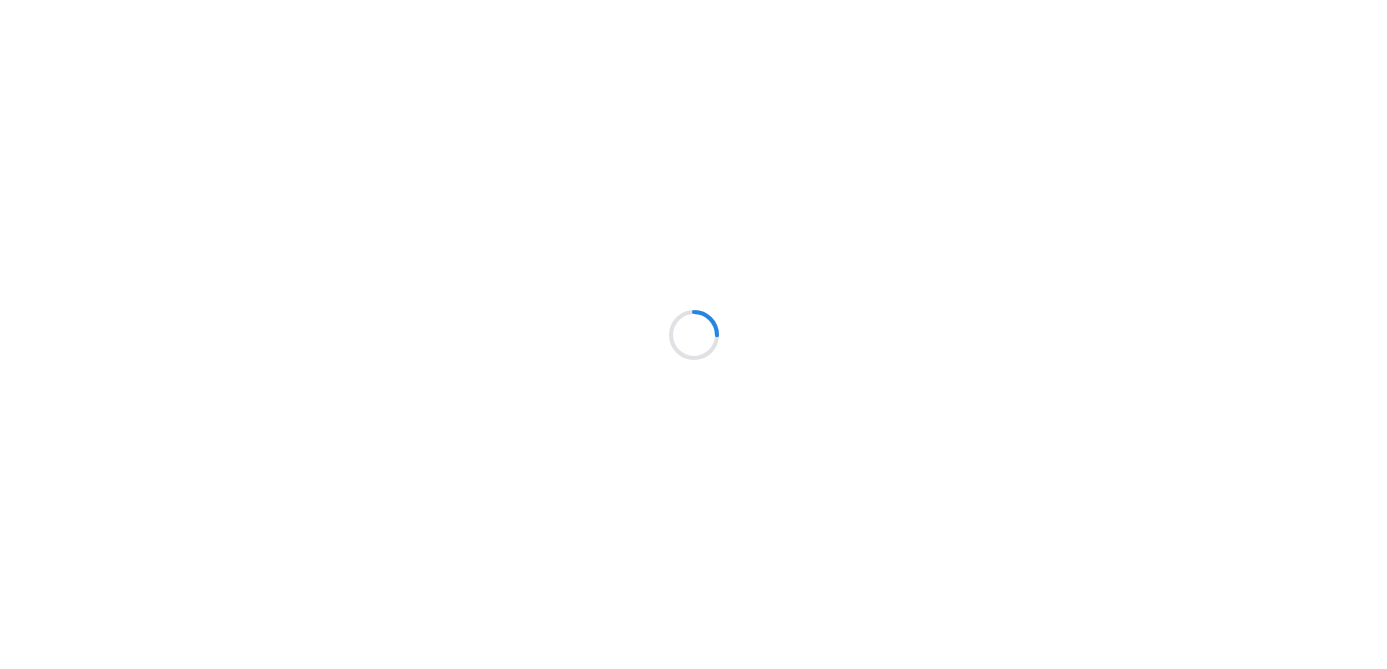 scroll, scrollTop: 0, scrollLeft: 0, axis: both 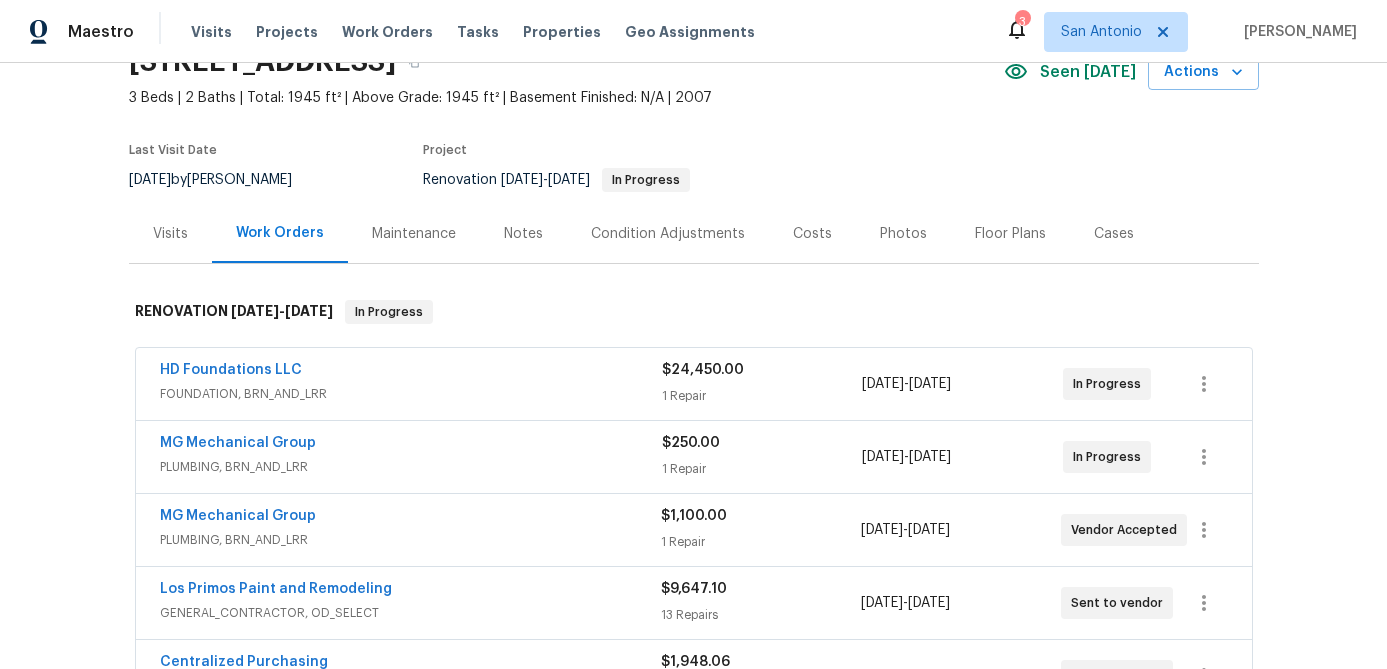 click on "Notes" at bounding box center [523, 234] 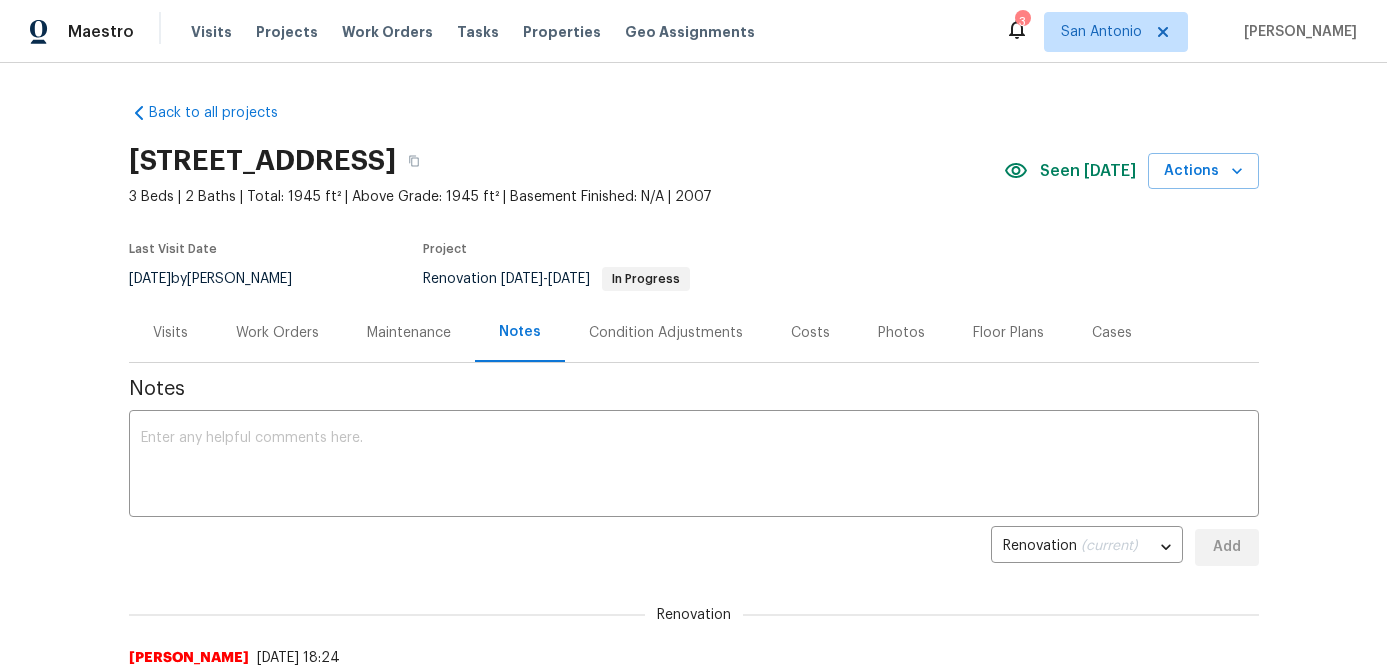 scroll, scrollTop: 204, scrollLeft: 0, axis: vertical 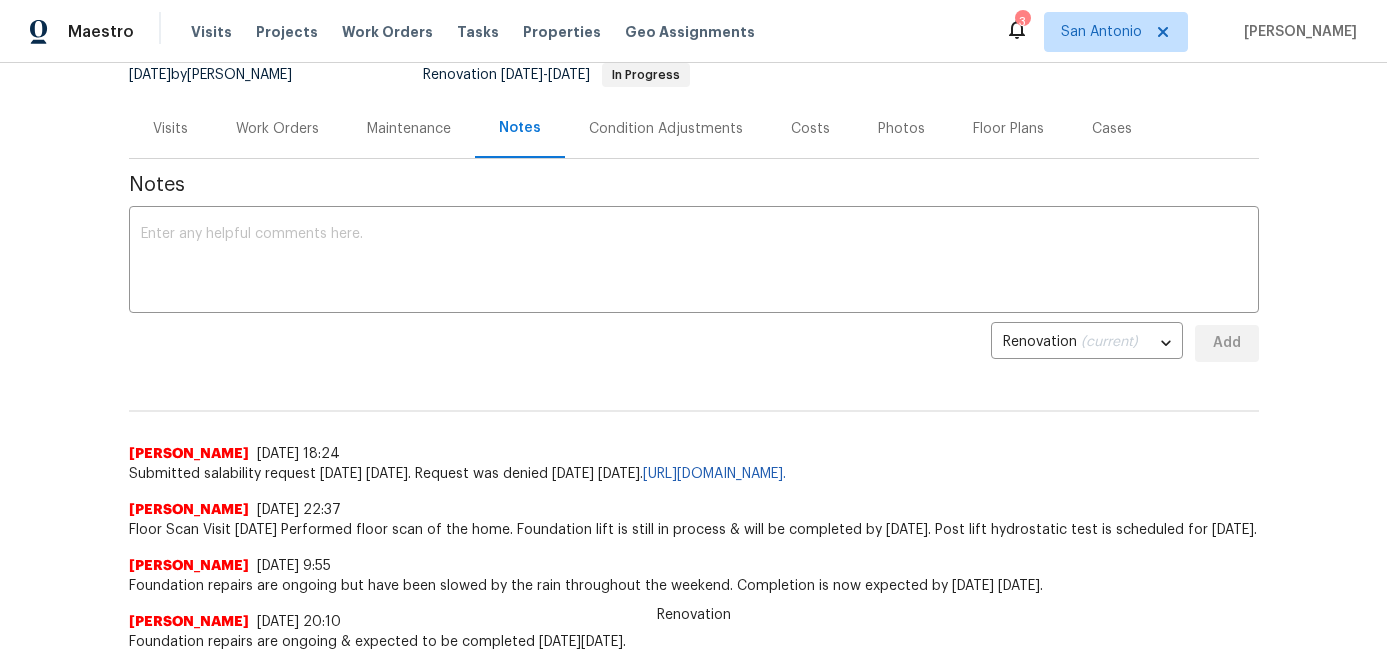 click on "Work Orders" at bounding box center [277, 129] 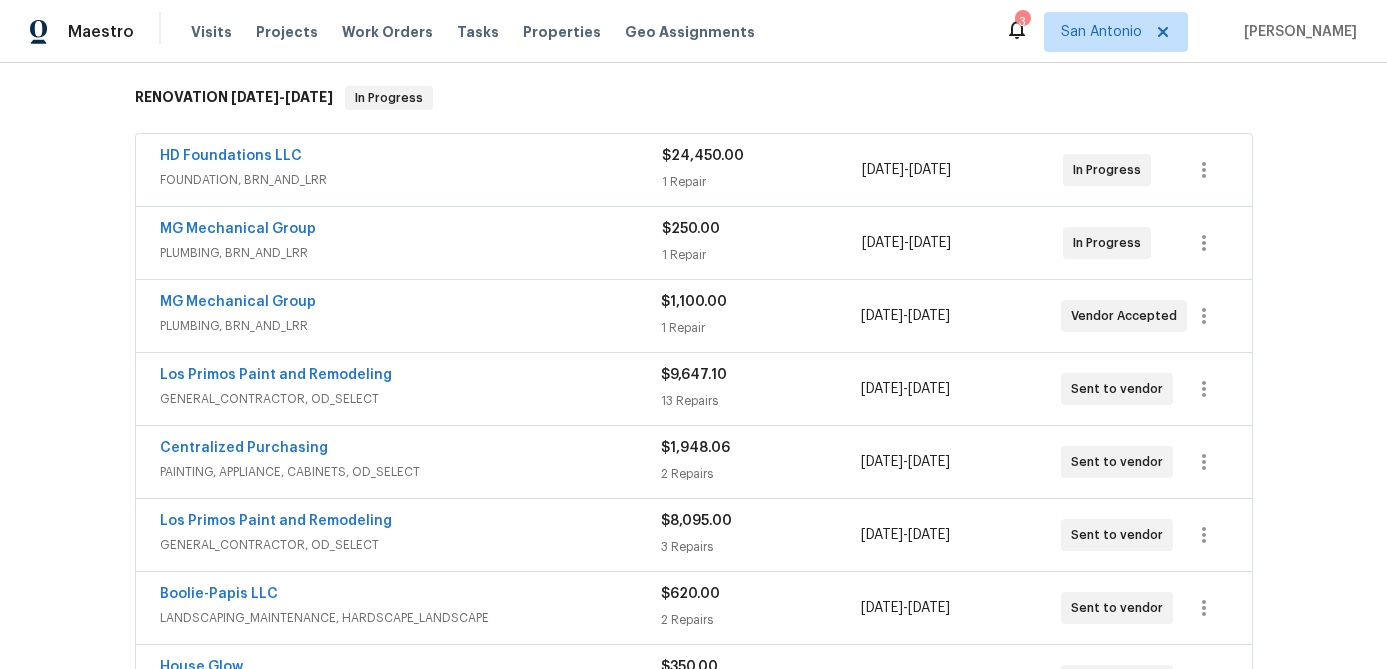 scroll, scrollTop: 309, scrollLeft: 0, axis: vertical 